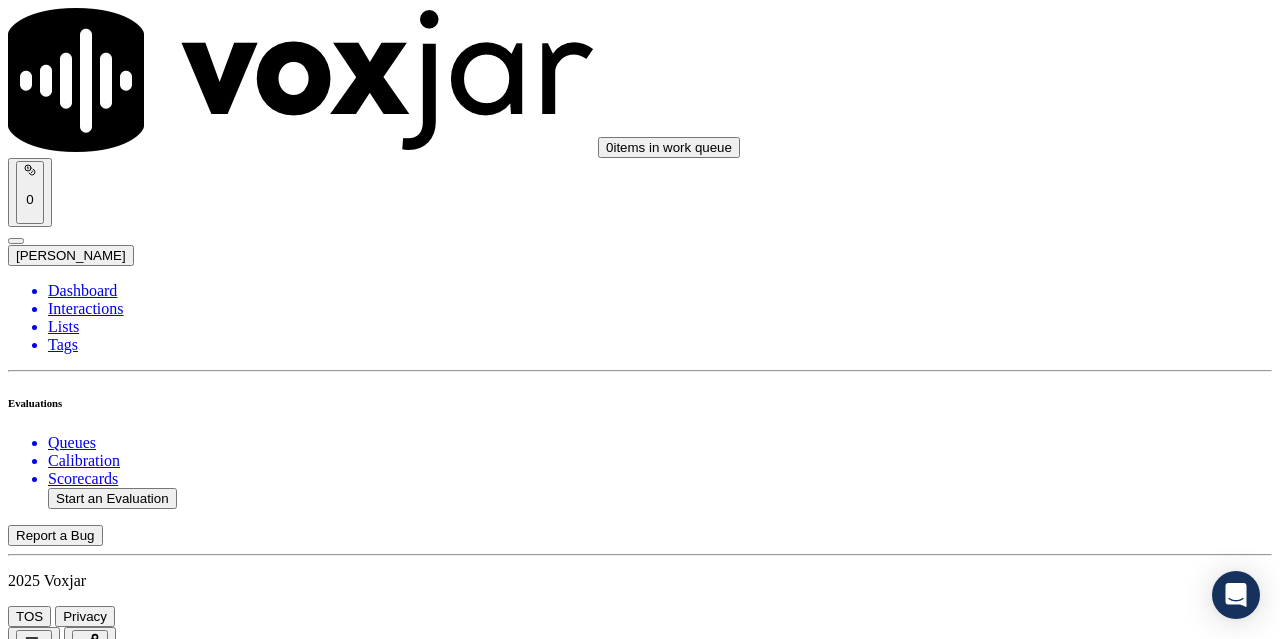 scroll, scrollTop: 0, scrollLeft: 0, axis: both 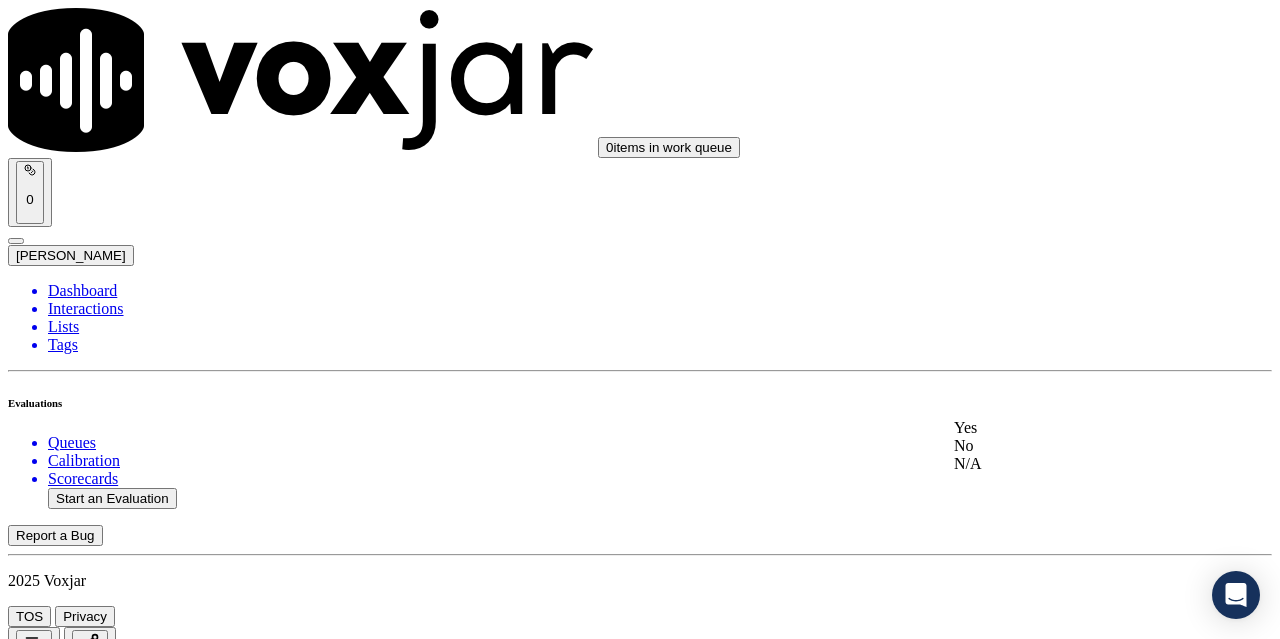 click on "Yes" at bounding box center [1067, 428] 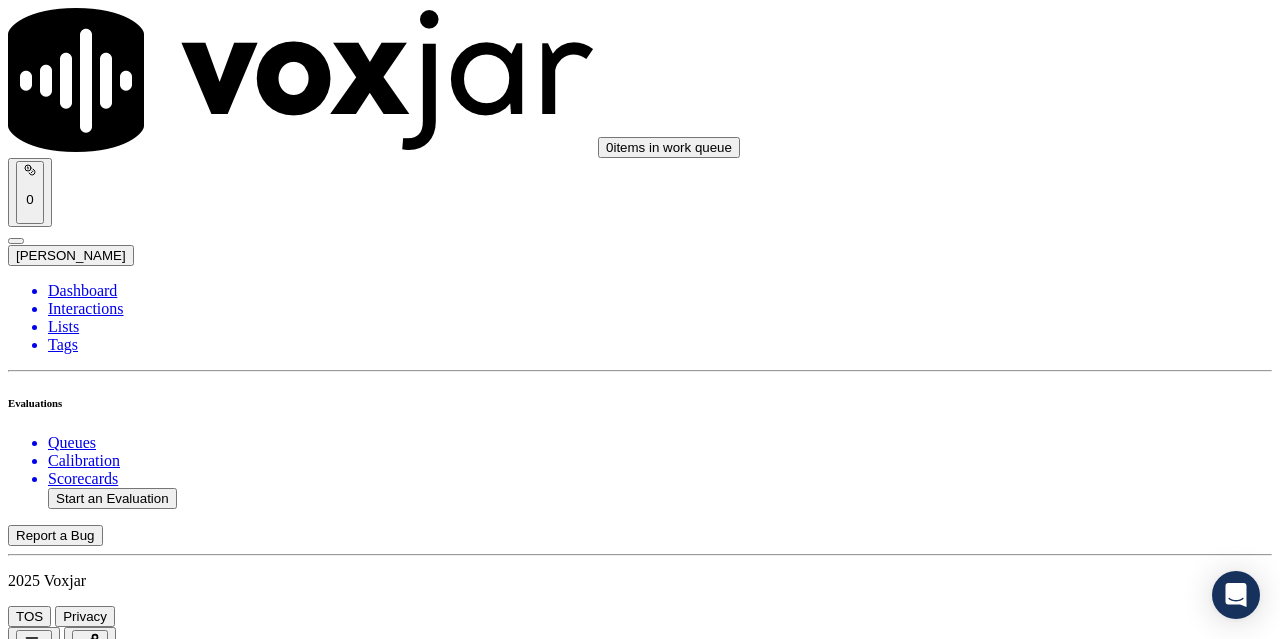 scroll, scrollTop: 400, scrollLeft: 0, axis: vertical 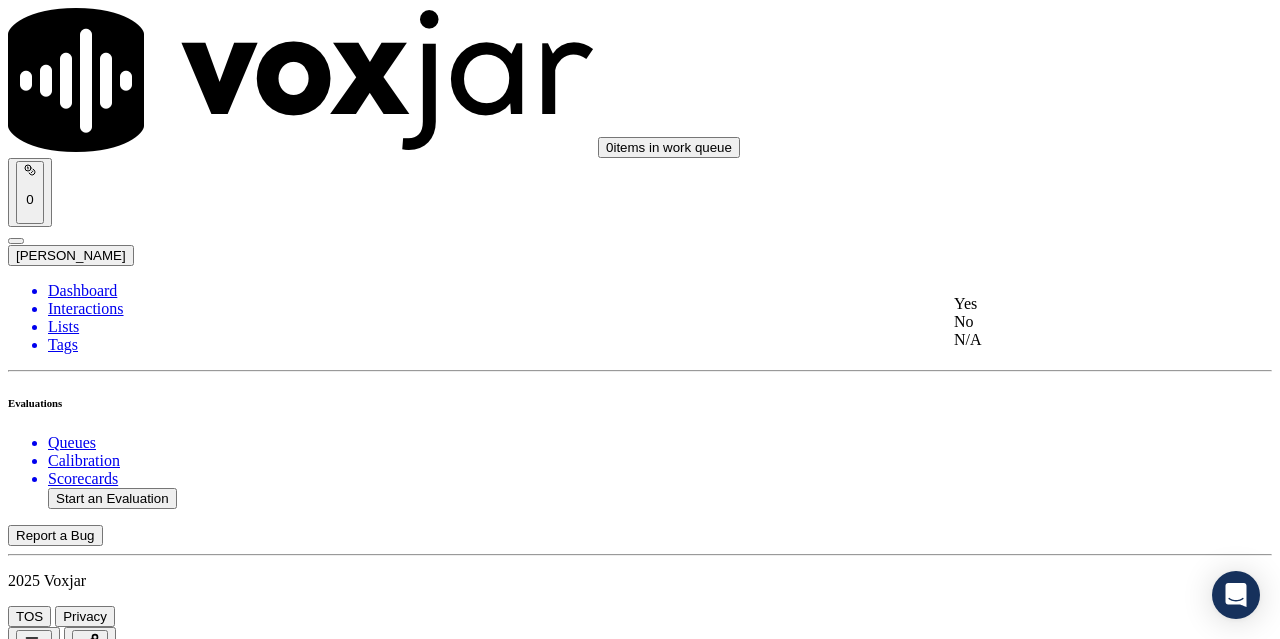 click on "Yes" at bounding box center [1067, 304] 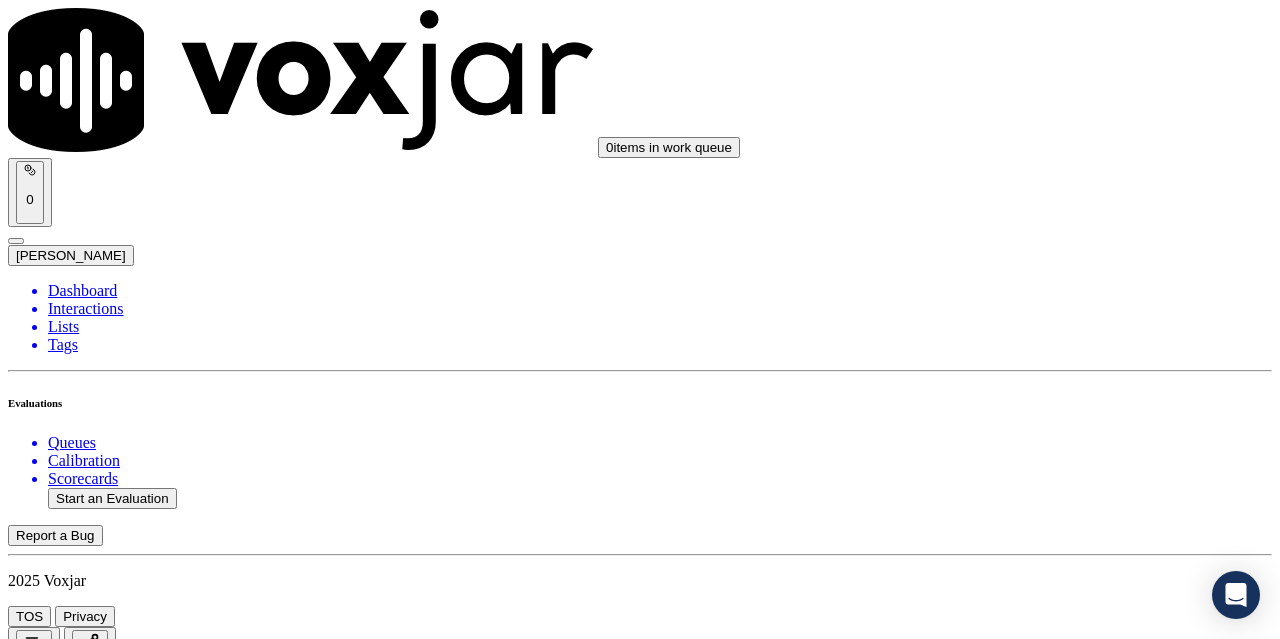 scroll, scrollTop: 800, scrollLeft: 0, axis: vertical 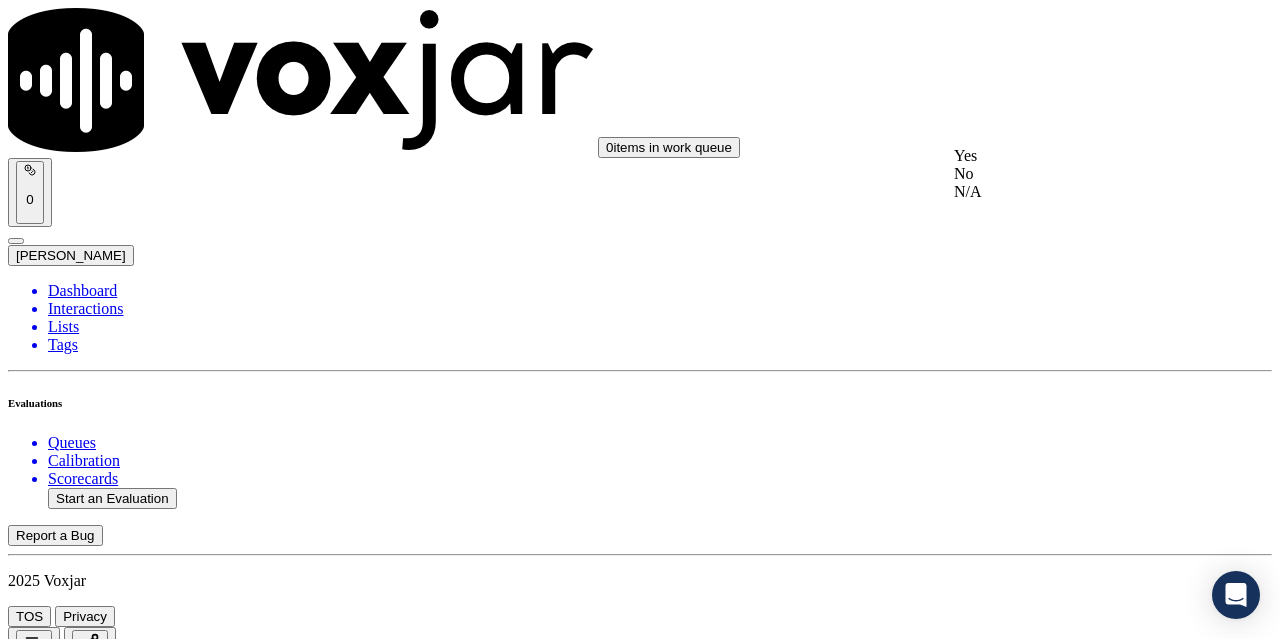 click on "Yes" at bounding box center [1067, 156] 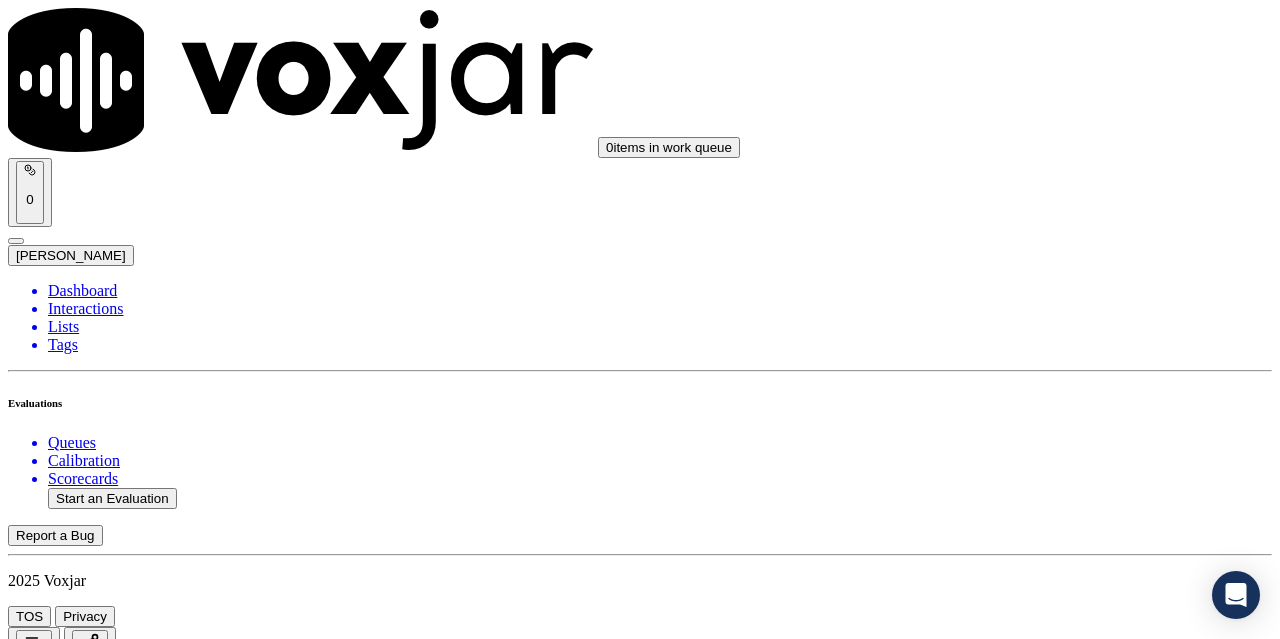 click on "Select an answer" at bounding box center (67, 3098) 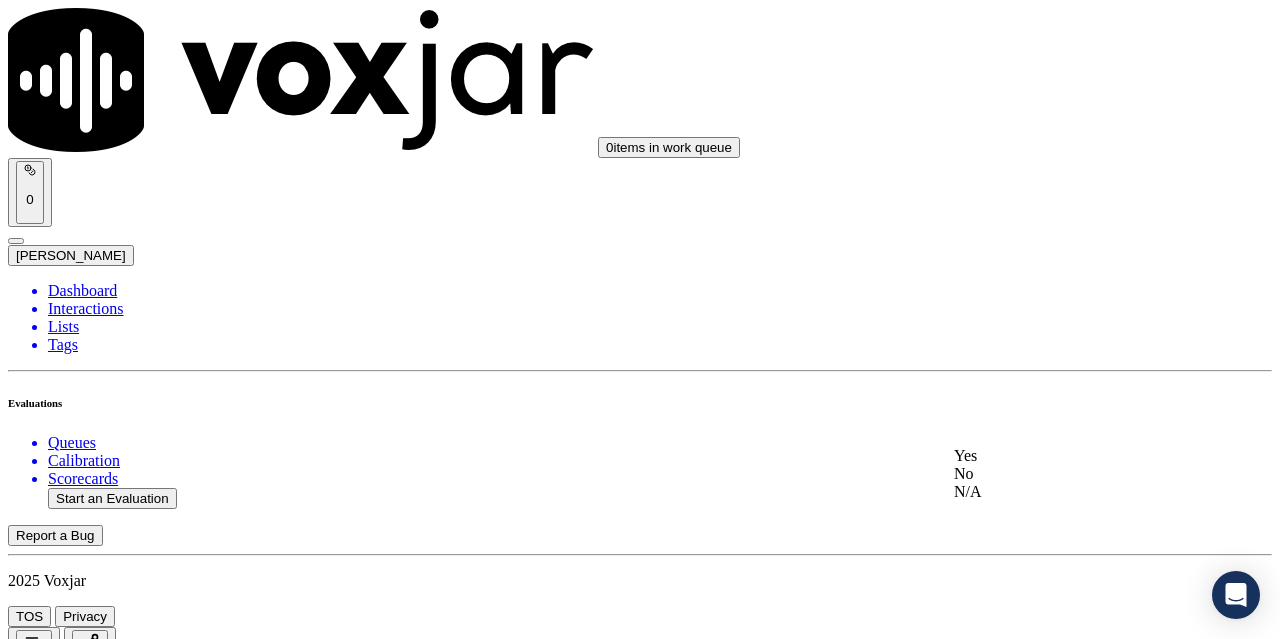 click on "N/A" 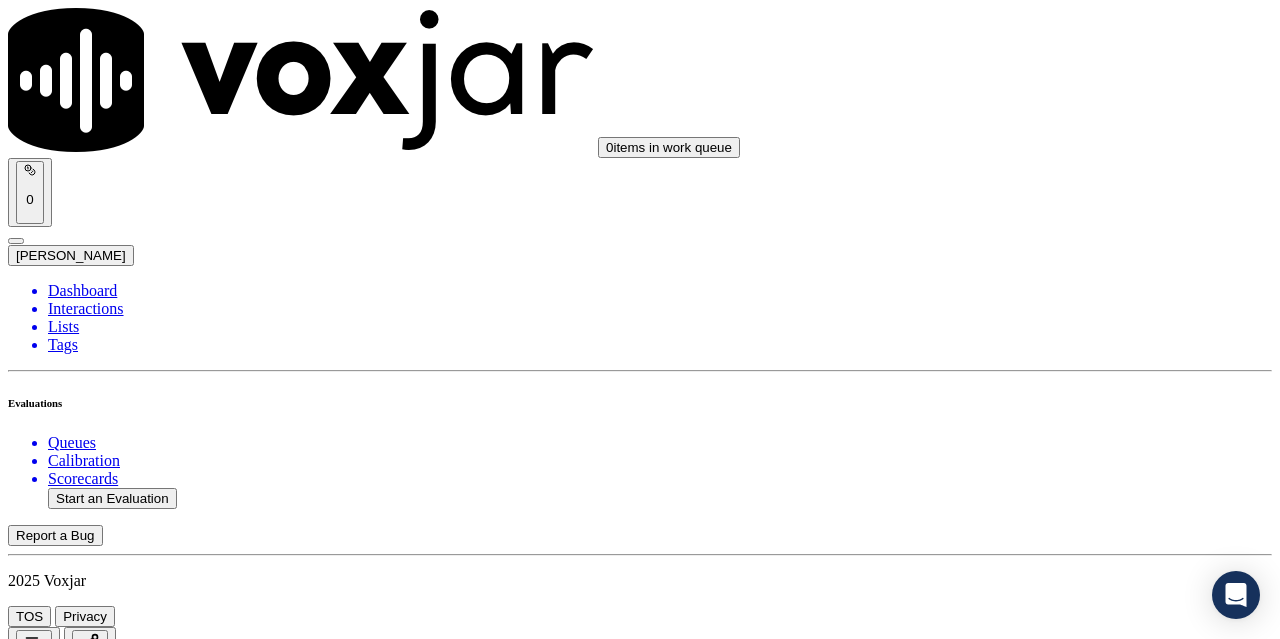 scroll, scrollTop: 1100, scrollLeft: 0, axis: vertical 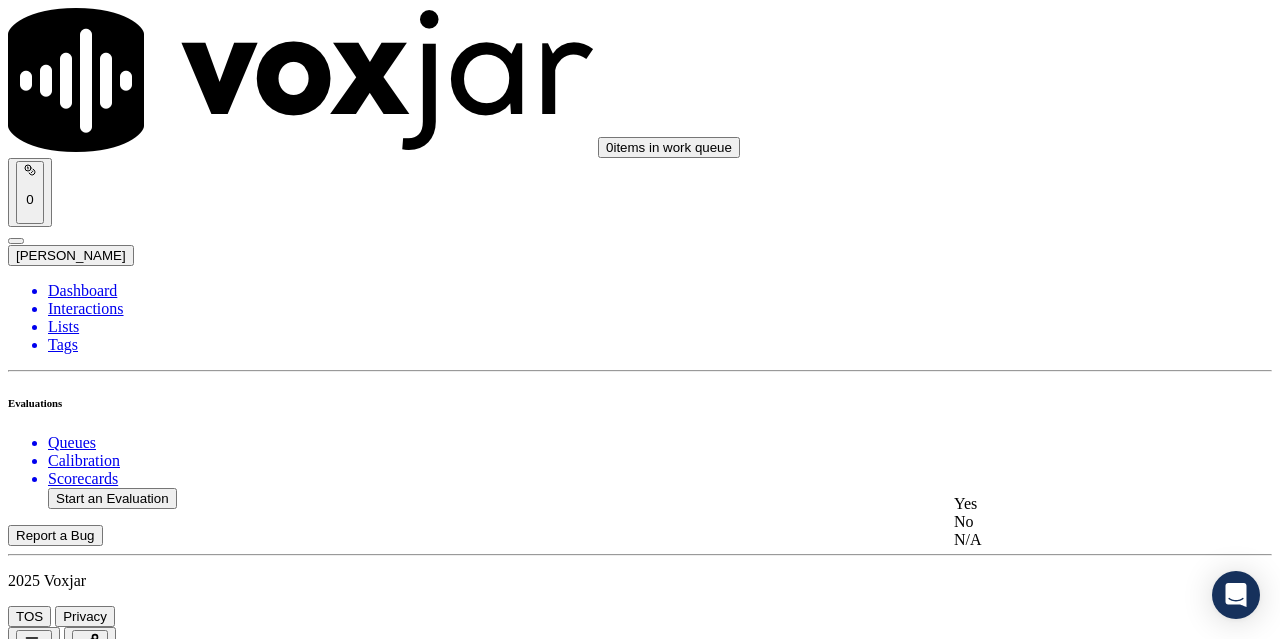 click on "N/A" 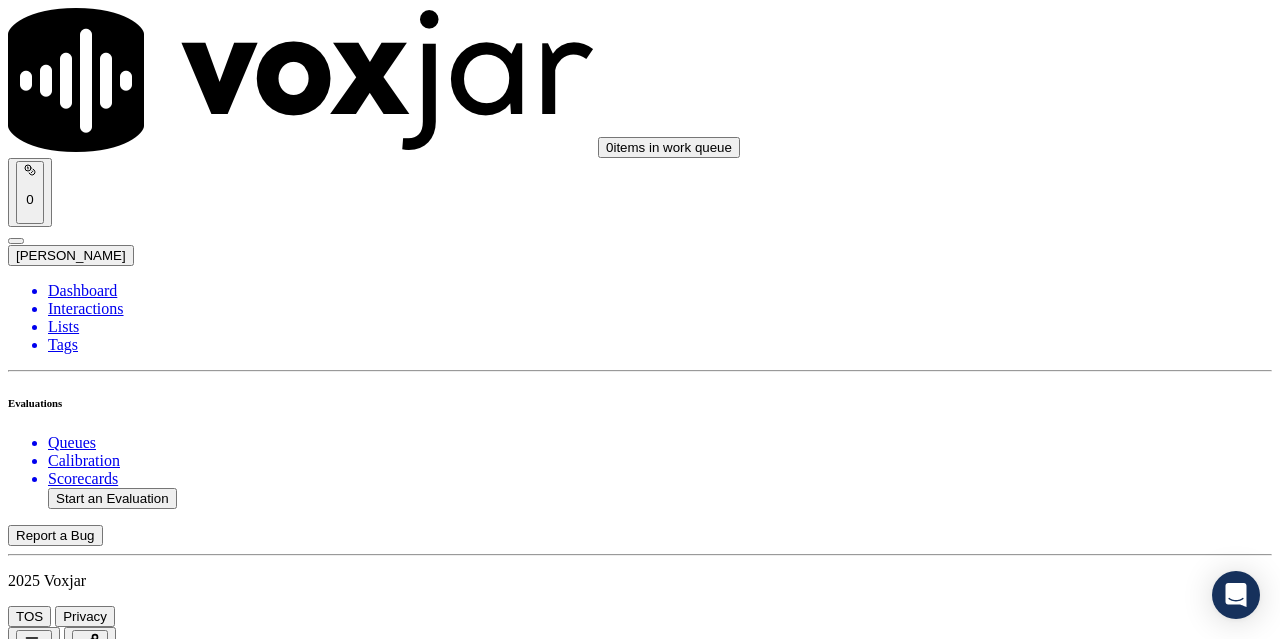 scroll, scrollTop: 1600, scrollLeft: 0, axis: vertical 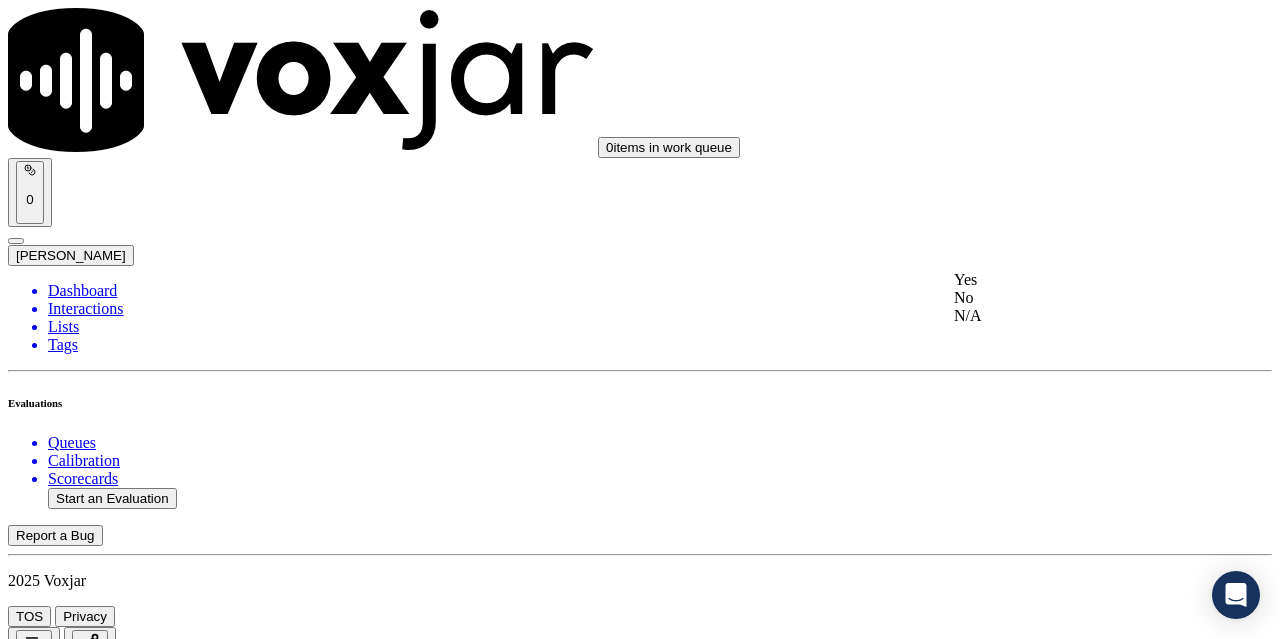 click on "Yes" at bounding box center (1067, 280) 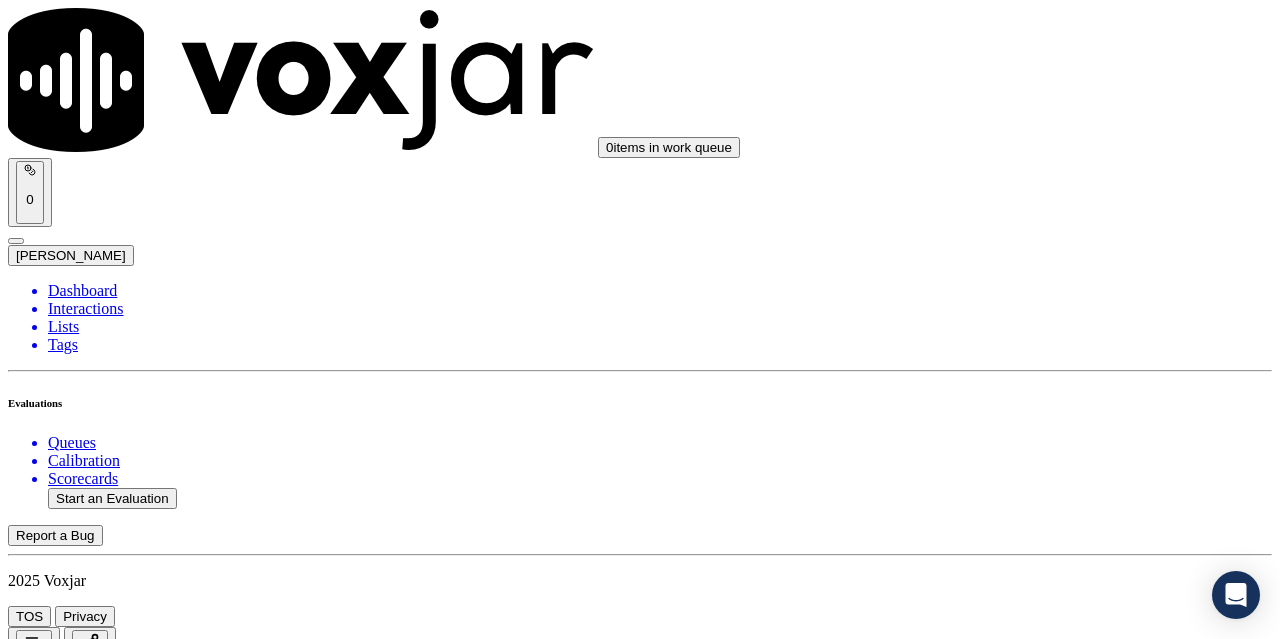 scroll, scrollTop: 2000, scrollLeft: 0, axis: vertical 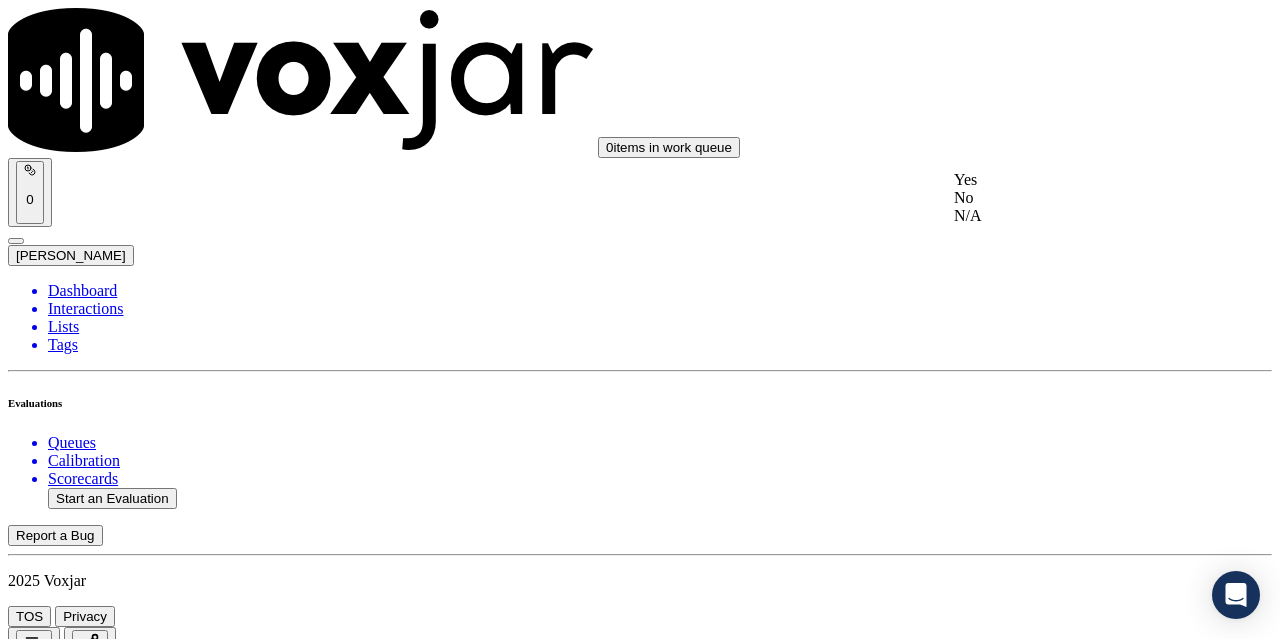 click on "Yes" at bounding box center (1067, 180) 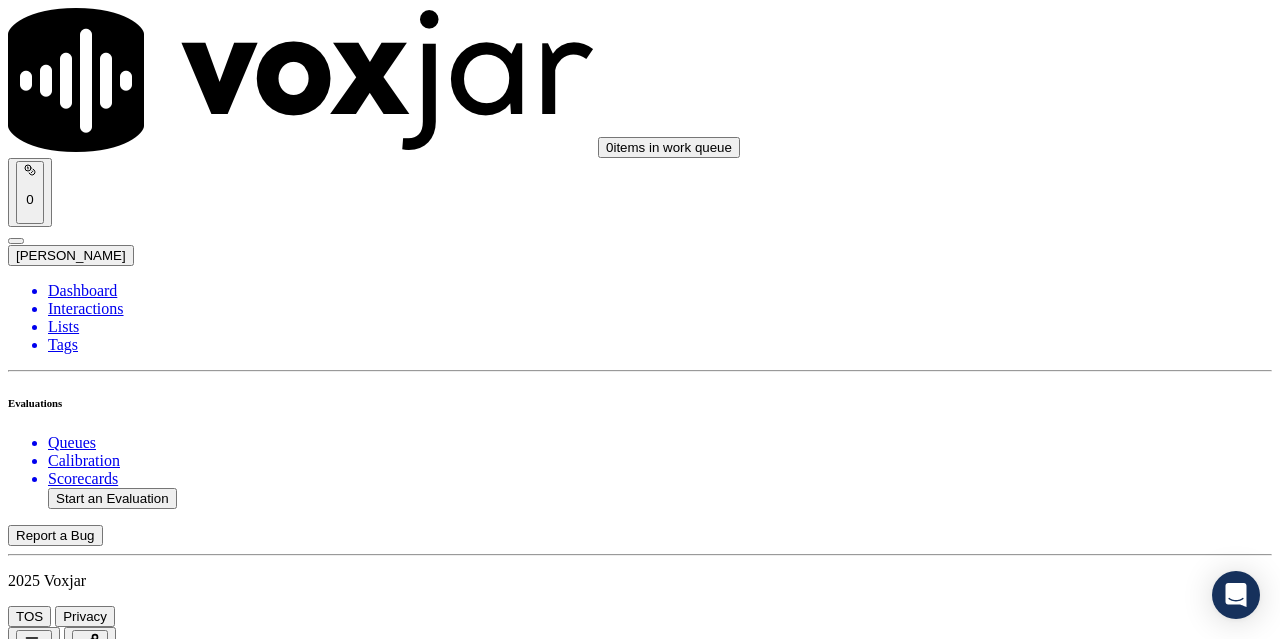 click on "Select an answer" at bounding box center (67, 4044) 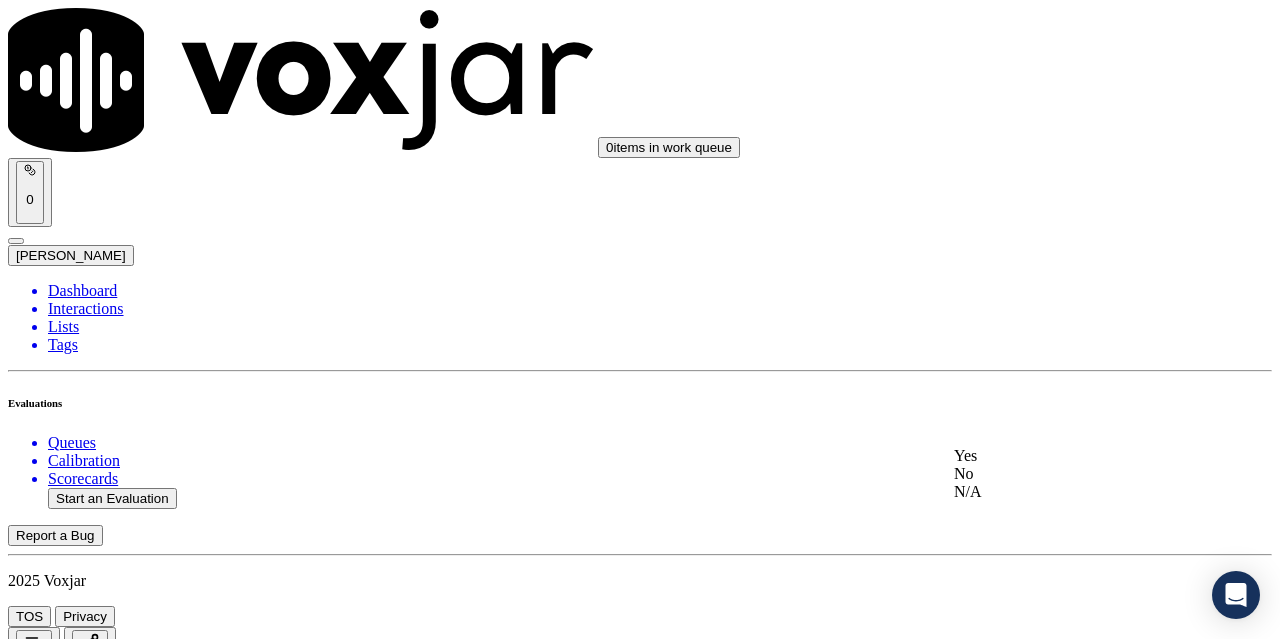 click on "No" 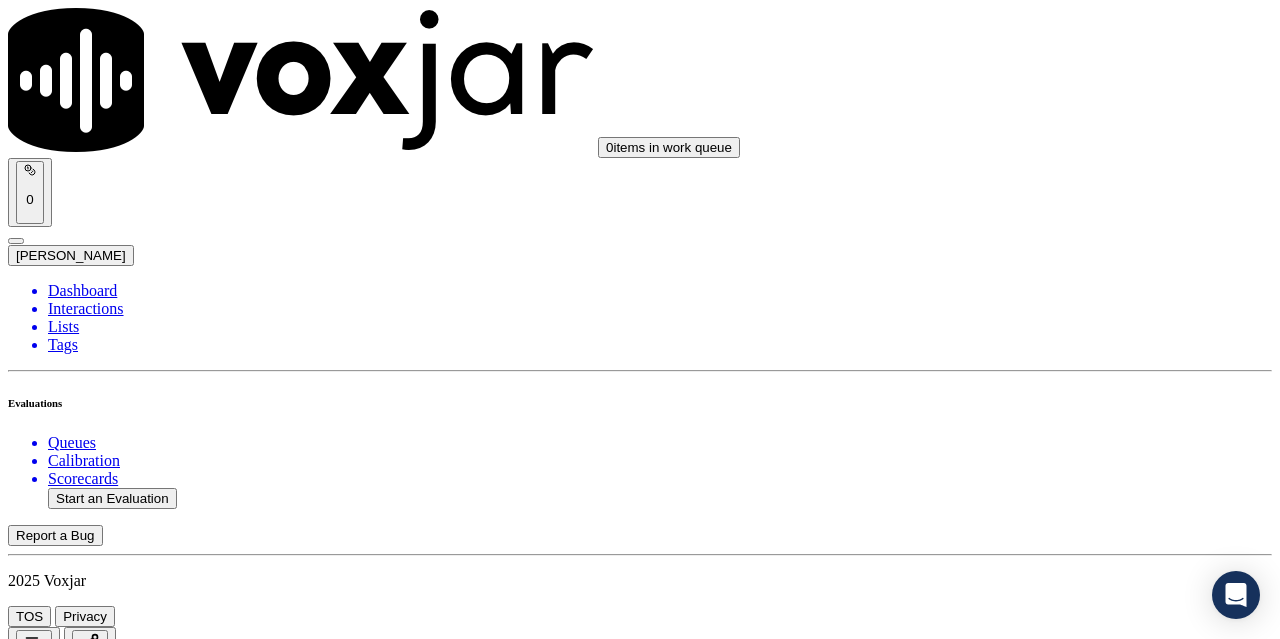 click on "No" at bounding box center (28, 4099) 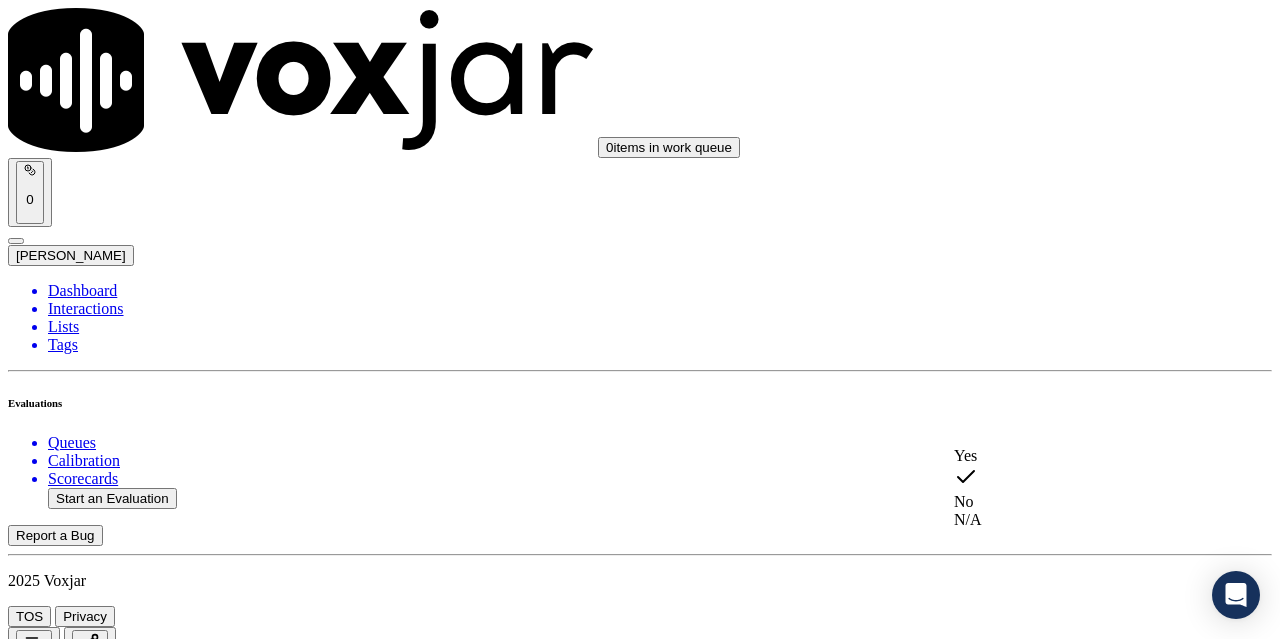 click on "Yes" at bounding box center [1067, 456] 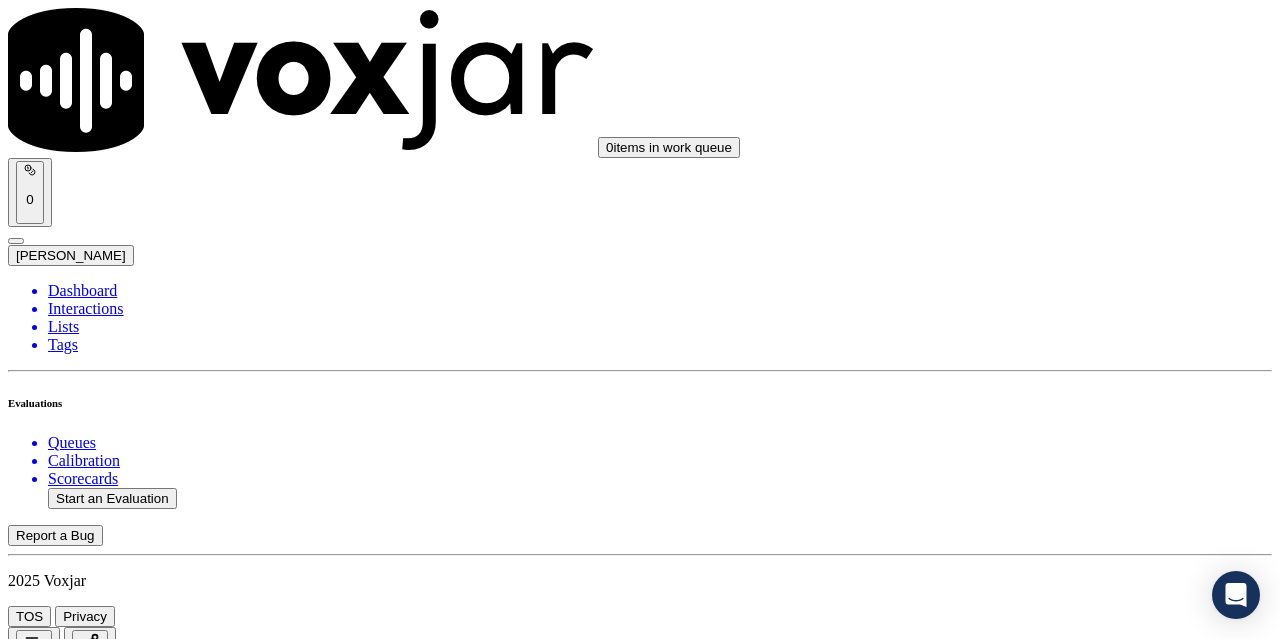scroll, scrollTop: 2300, scrollLeft: 0, axis: vertical 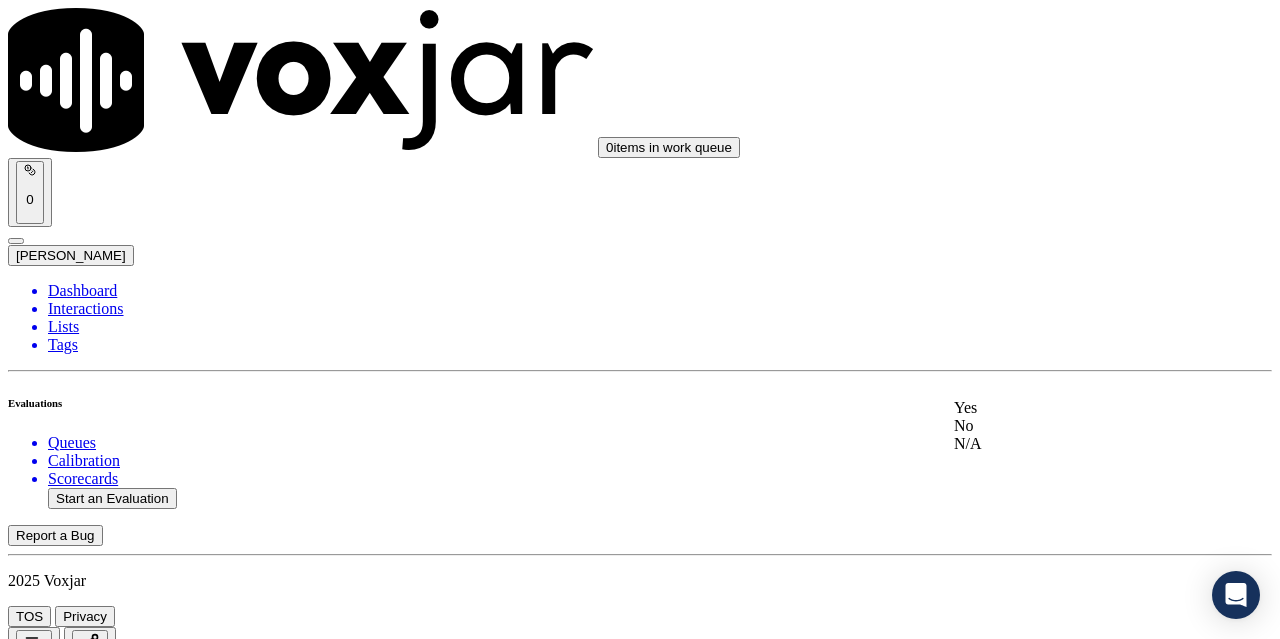 click on "Yes" at bounding box center [1067, 408] 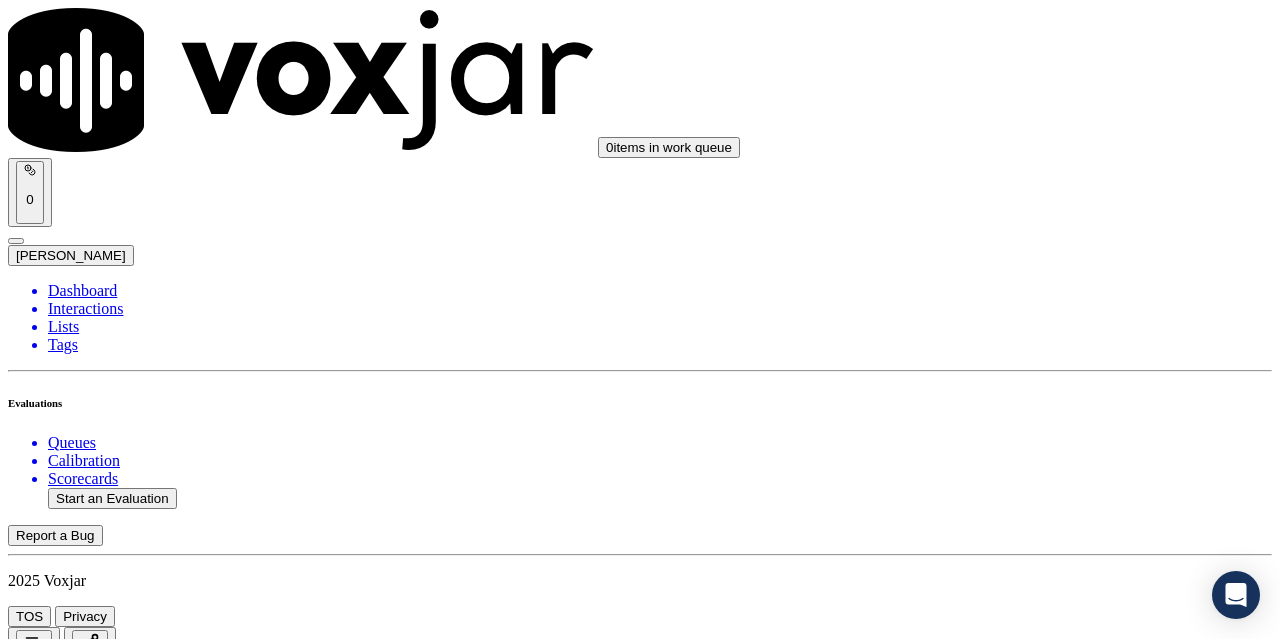 scroll, scrollTop: 2700, scrollLeft: 0, axis: vertical 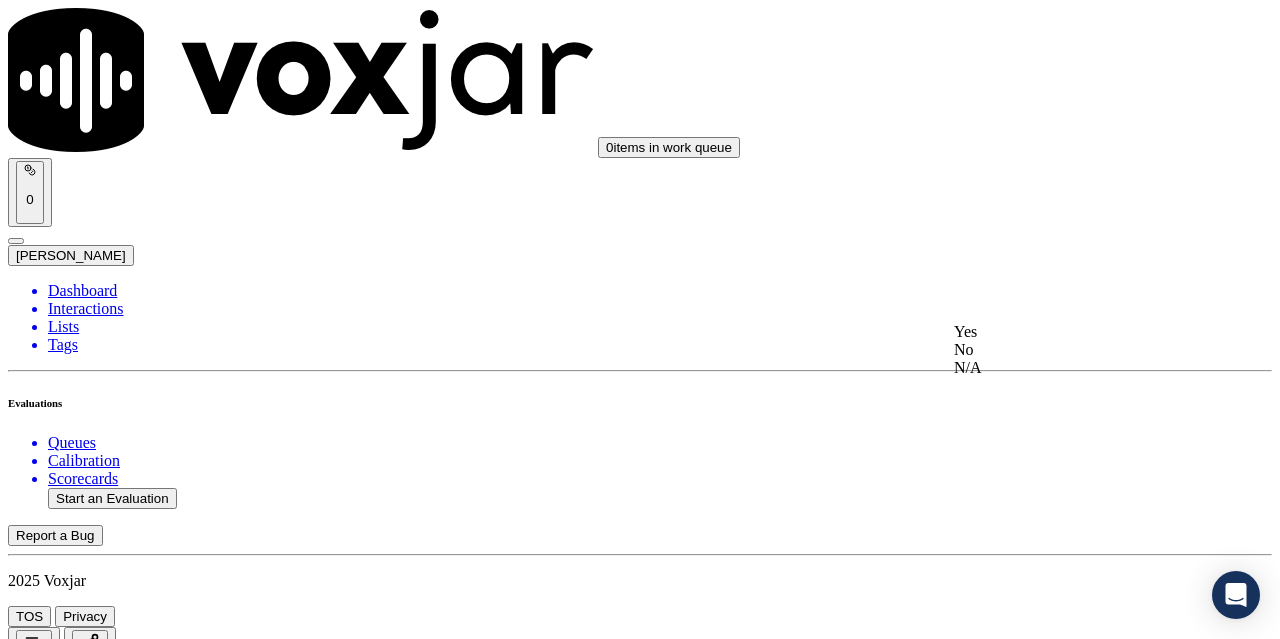 click on "Yes" at bounding box center [1067, 332] 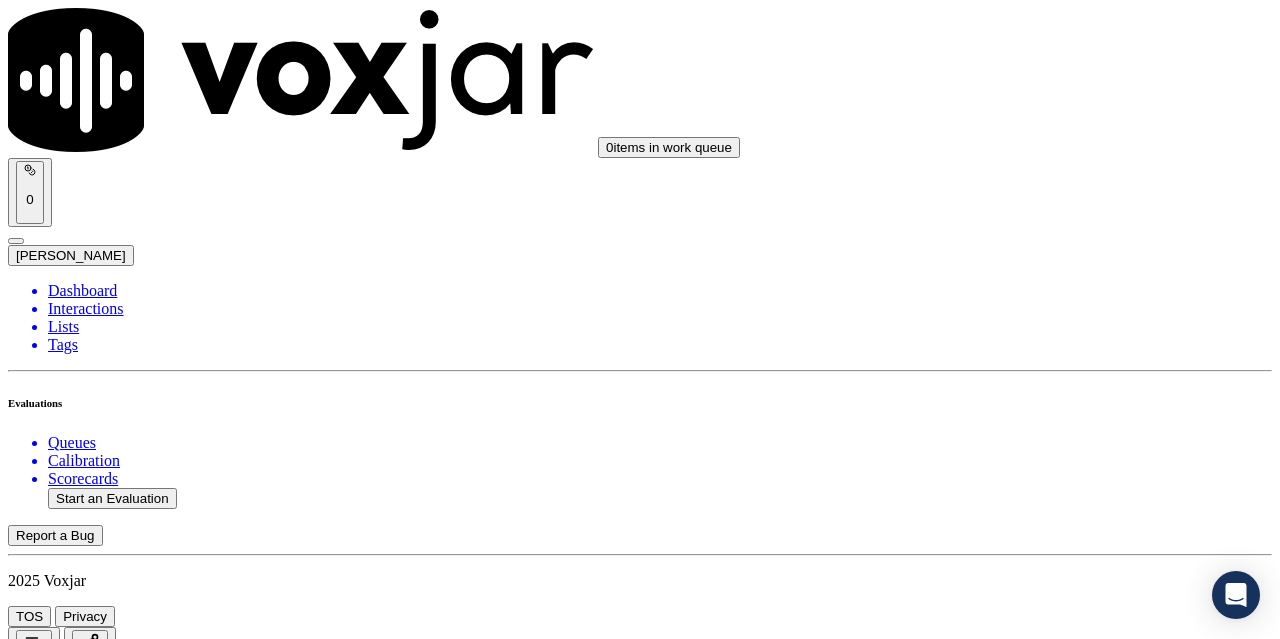 scroll, scrollTop: 3000, scrollLeft: 0, axis: vertical 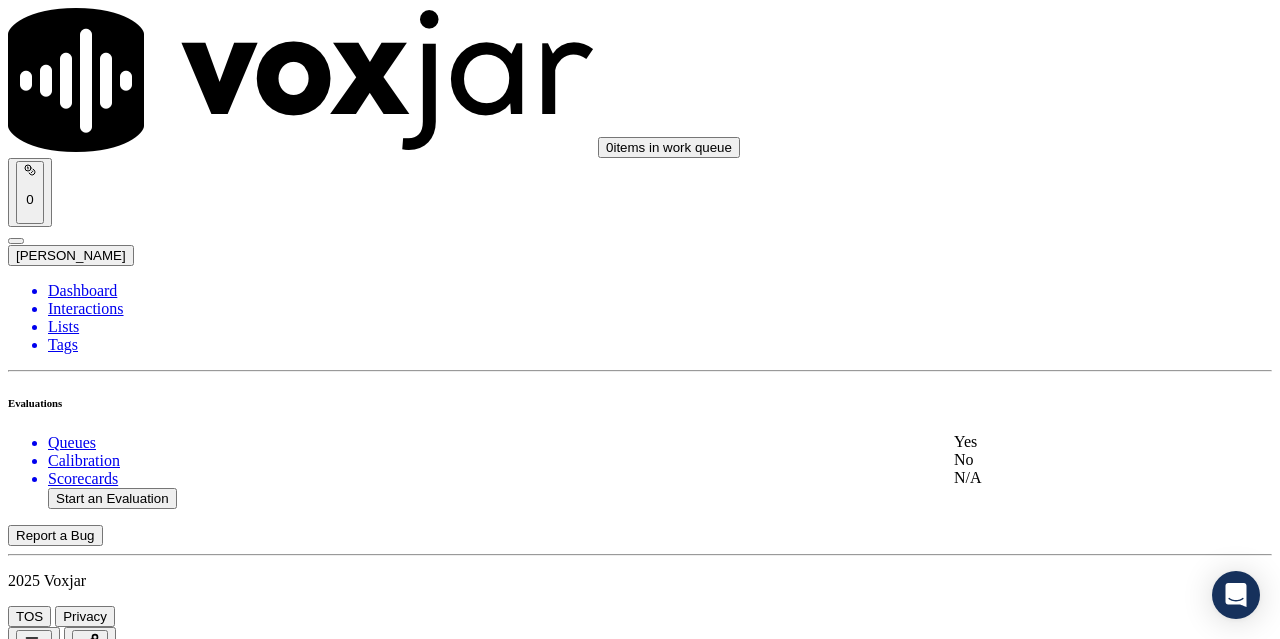 click on "Yes" at bounding box center (1067, 442) 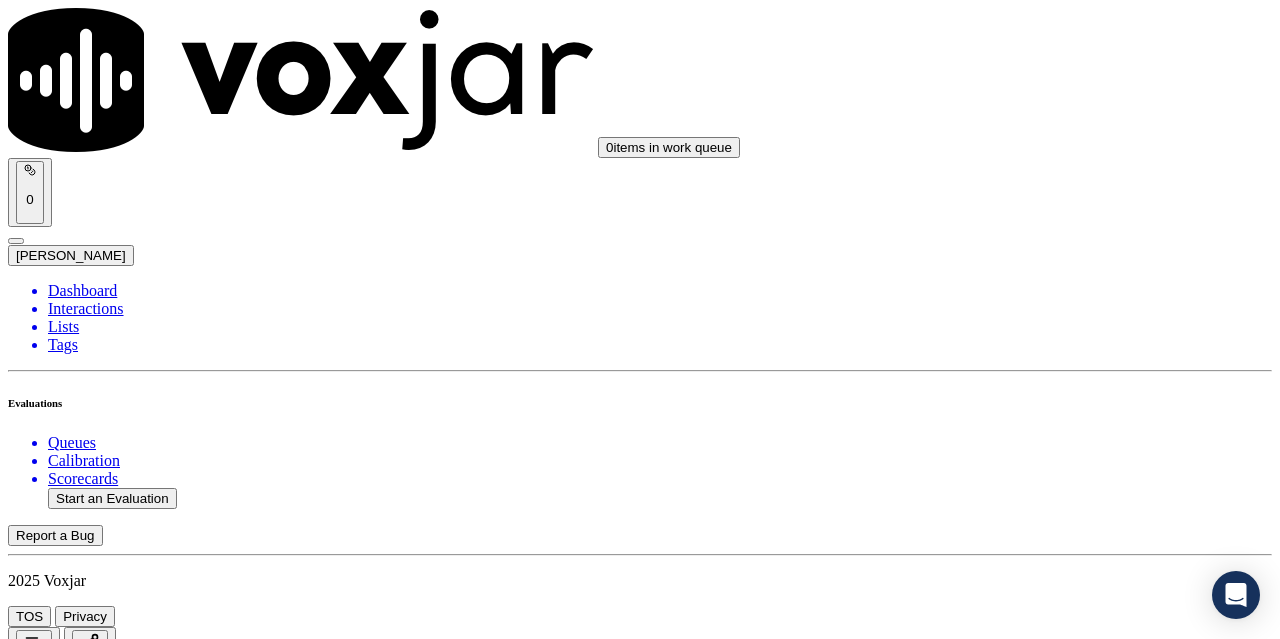 scroll, scrollTop: 3400, scrollLeft: 0, axis: vertical 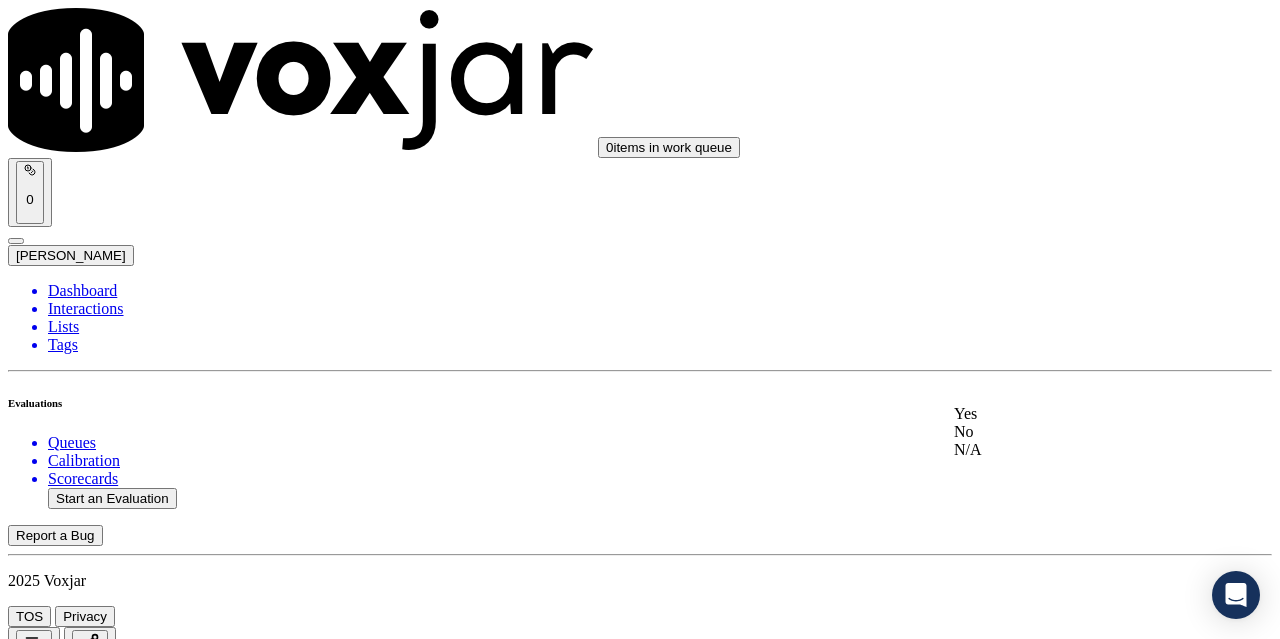click on "Yes" at bounding box center (1067, 414) 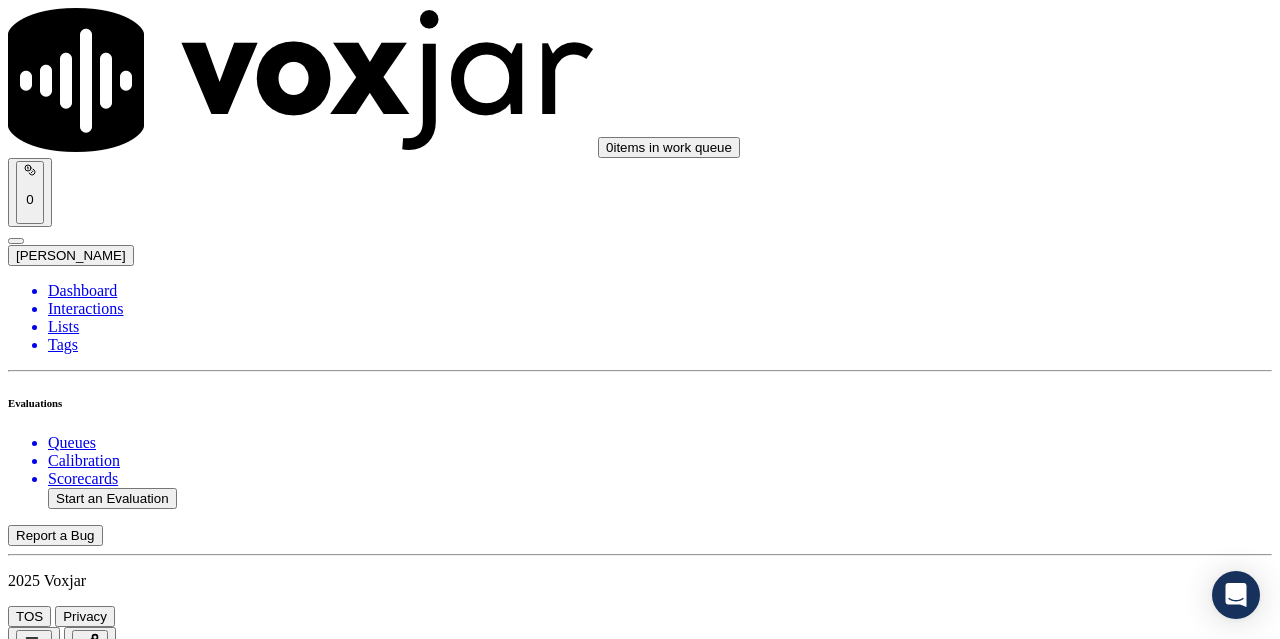 scroll, scrollTop: 3800, scrollLeft: 0, axis: vertical 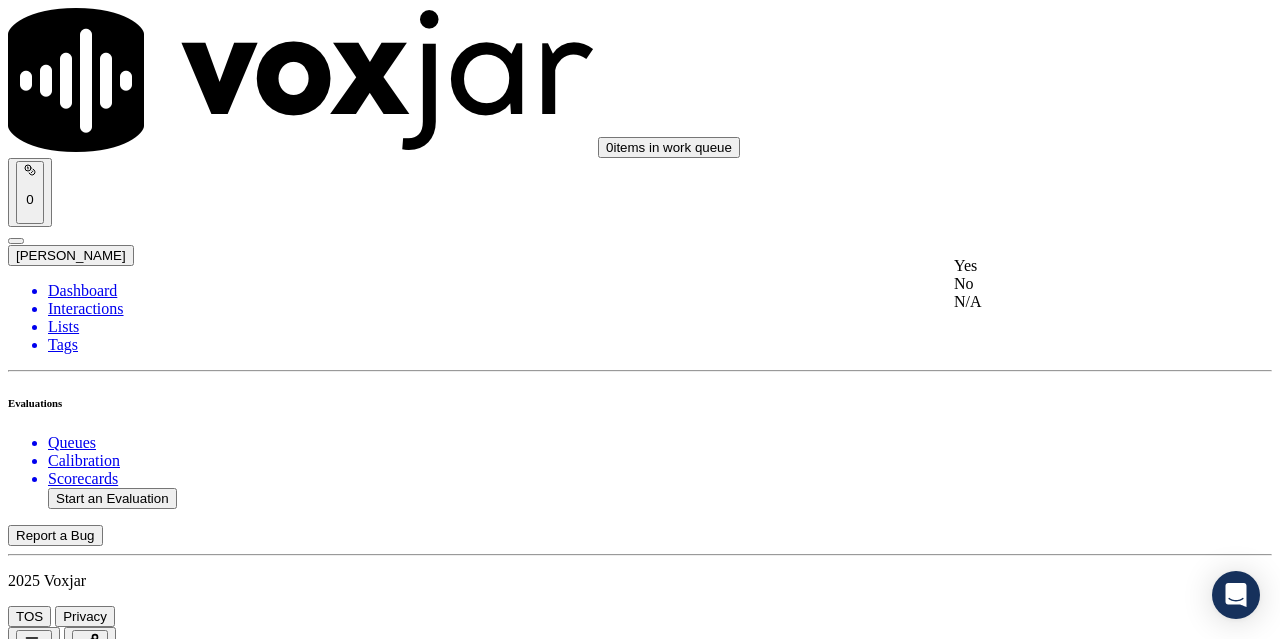 click on "Yes" at bounding box center [1067, 266] 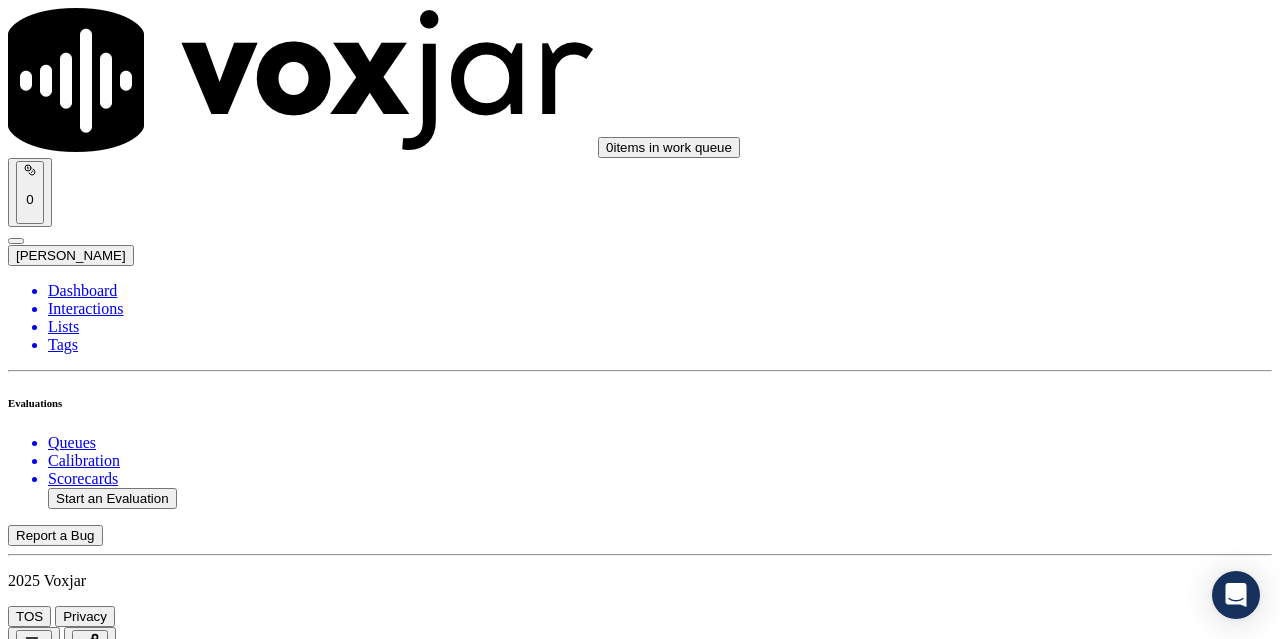 drag, startPoint x: 1037, startPoint y: 473, endPoint x: 1038, endPoint y: 496, distance: 23.021729 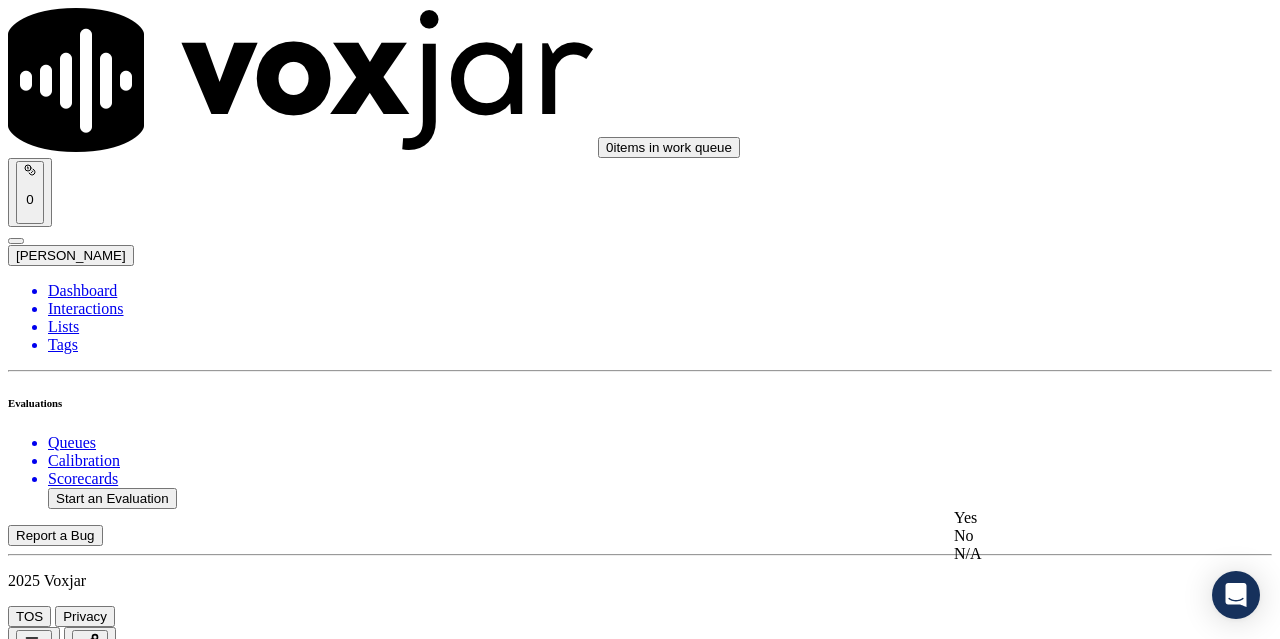 click on "Yes" at bounding box center (1067, 518) 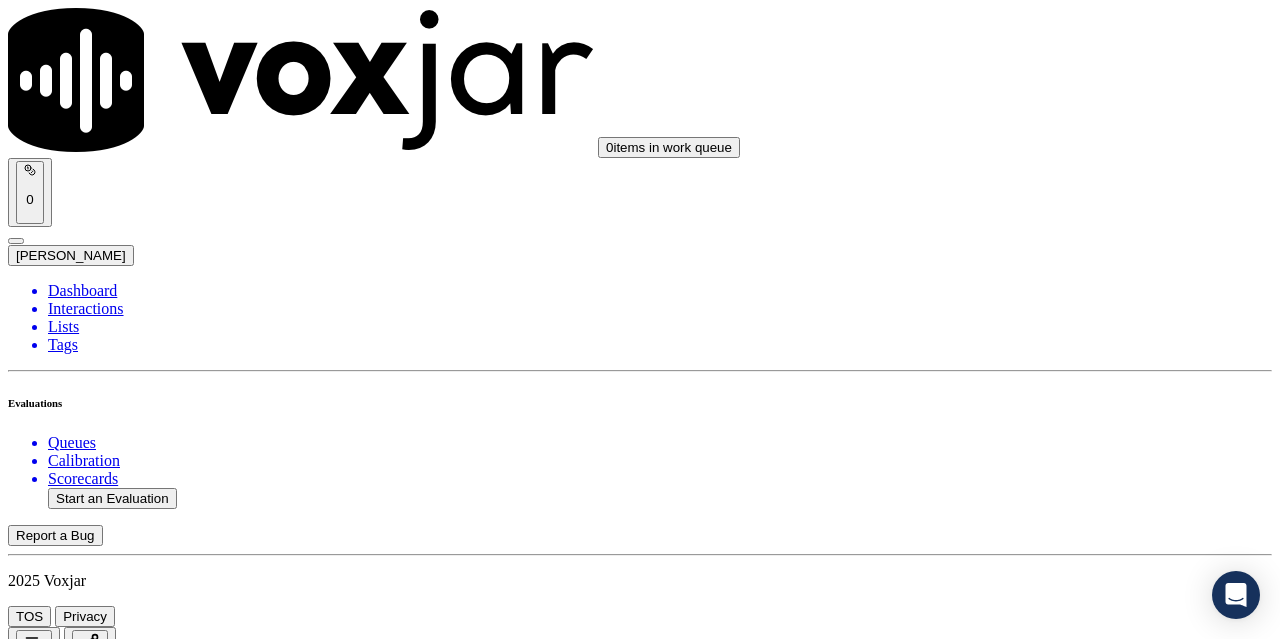 scroll, scrollTop: 4200, scrollLeft: 0, axis: vertical 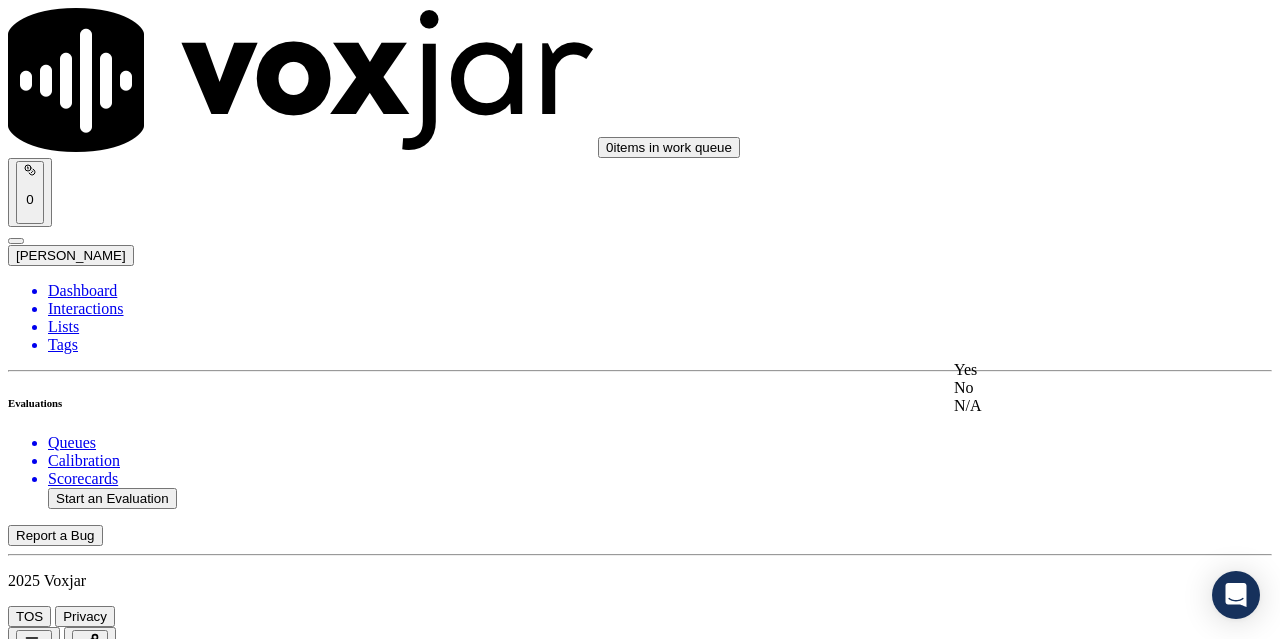 click on "Yes   No     N/A" at bounding box center [1067, 388] 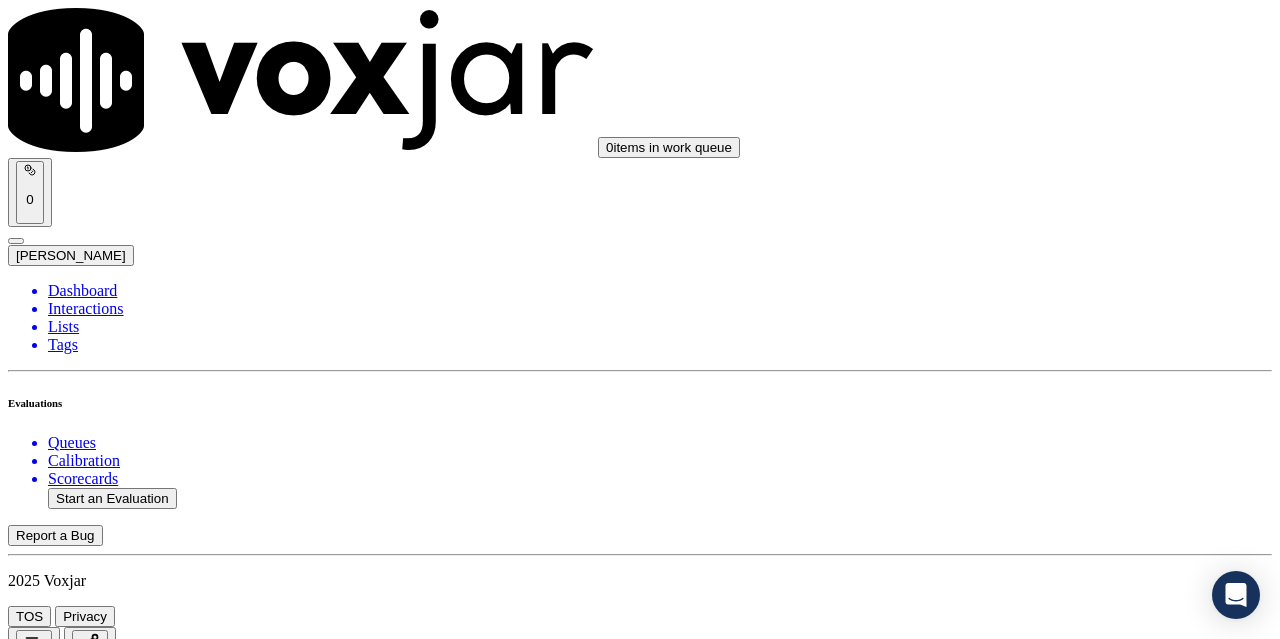 scroll, scrollTop: 4600, scrollLeft: 0, axis: vertical 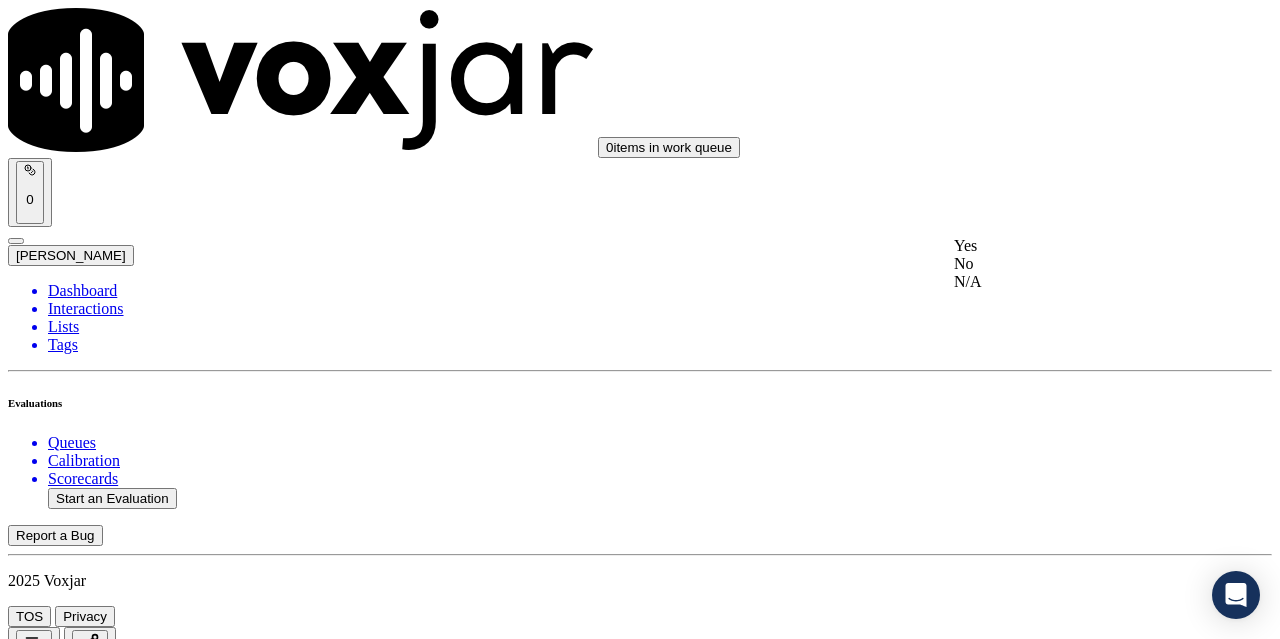 click on "Yes" at bounding box center [1067, 246] 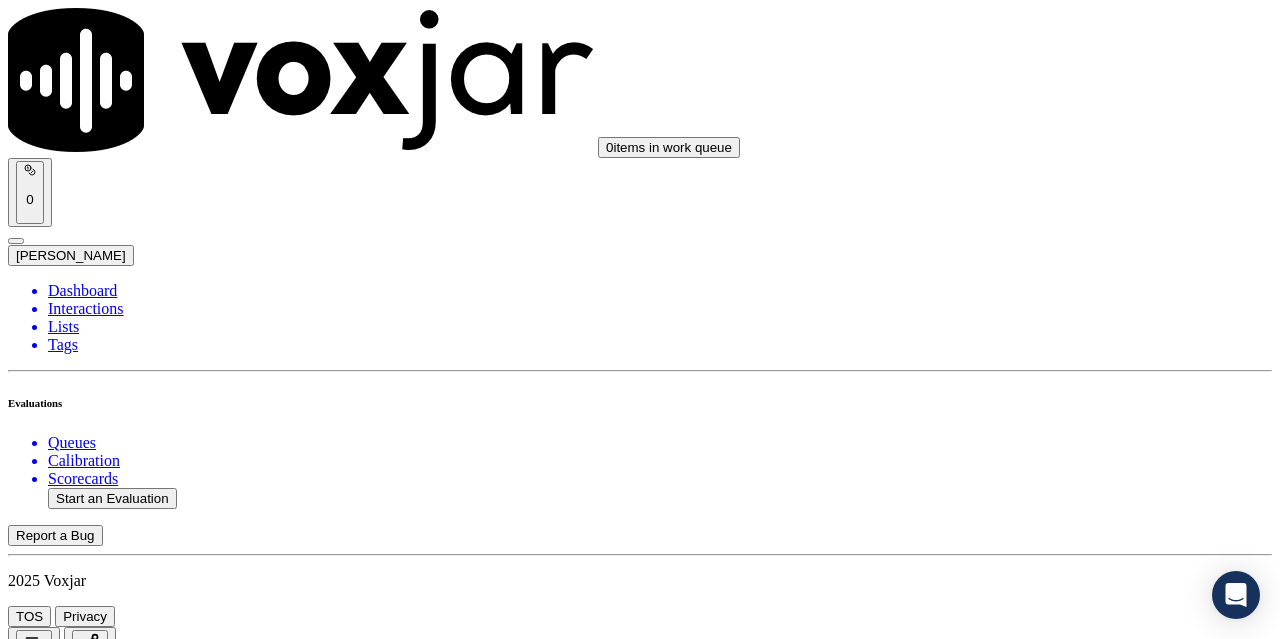 scroll, scrollTop: 4900, scrollLeft: 0, axis: vertical 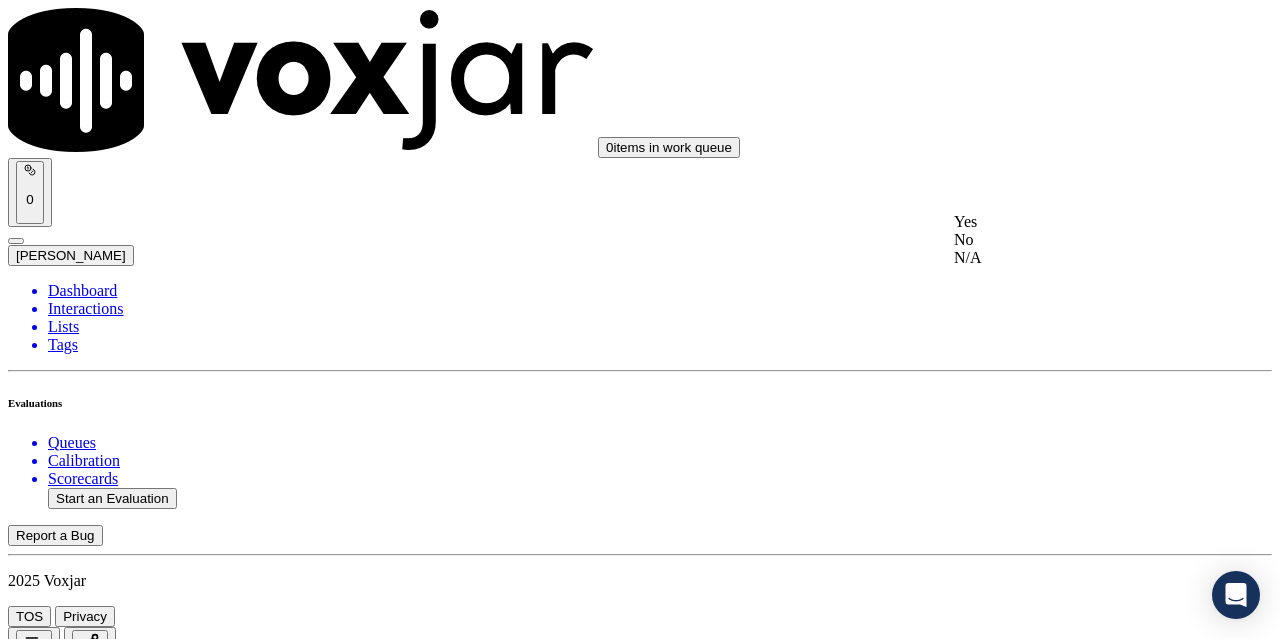 click on "Yes" at bounding box center [1067, 222] 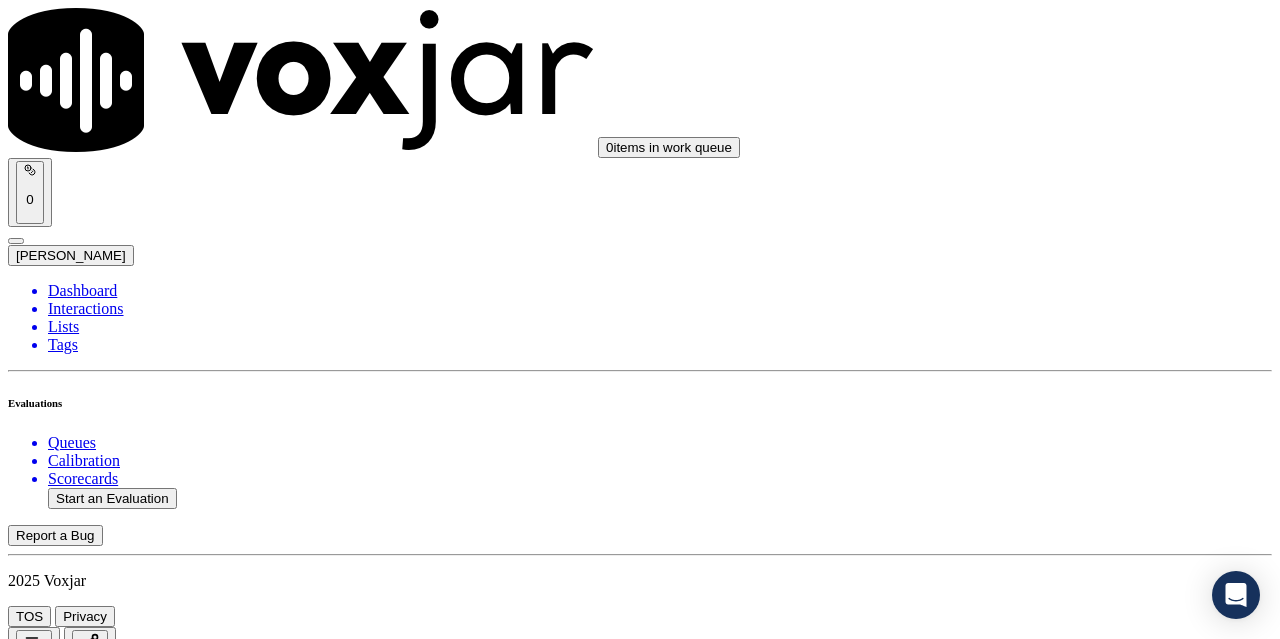 click on "Select an answer" at bounding box center [67, 6485] 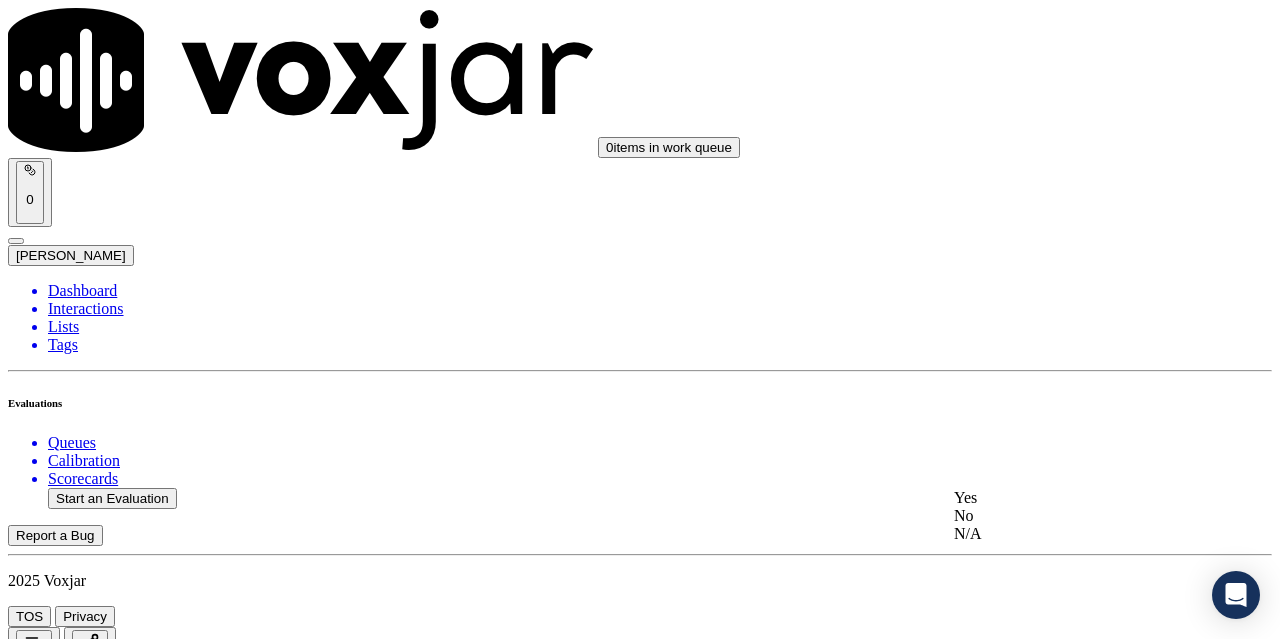 drag, startPoint x: 1028, startPoint y: 464, endPoint x: 1027, endPoint y: 557, distance: 93.00538 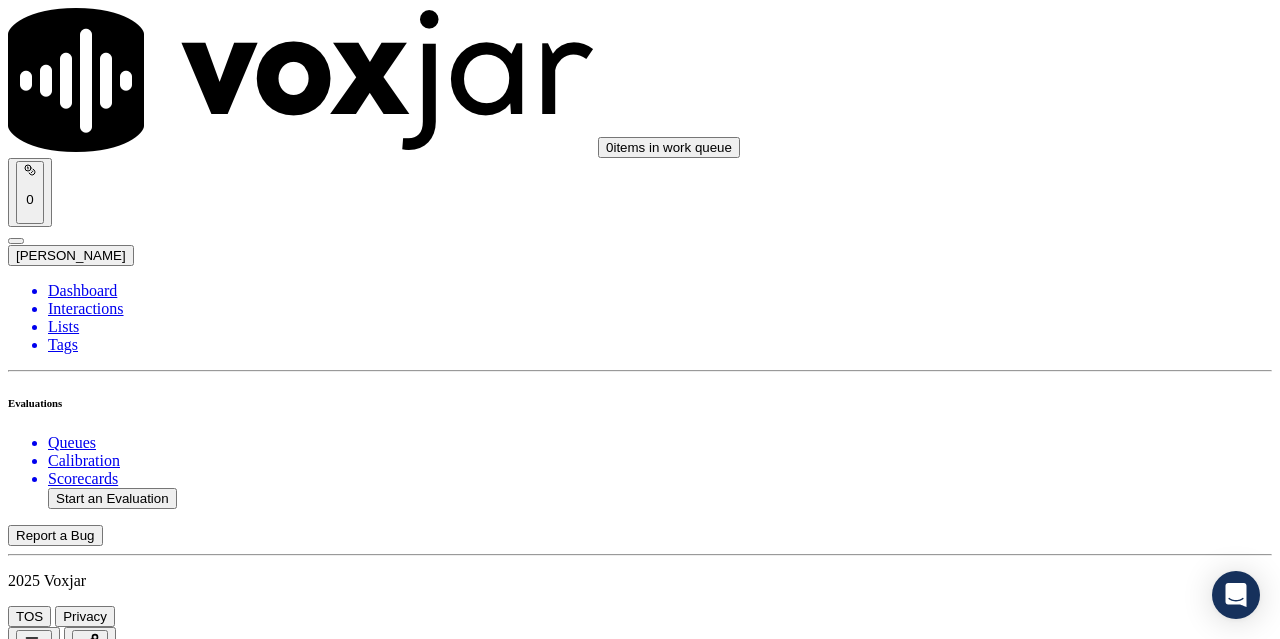 scroll, scrollTop: 5300, scrollLeft: 0, axis: vertical 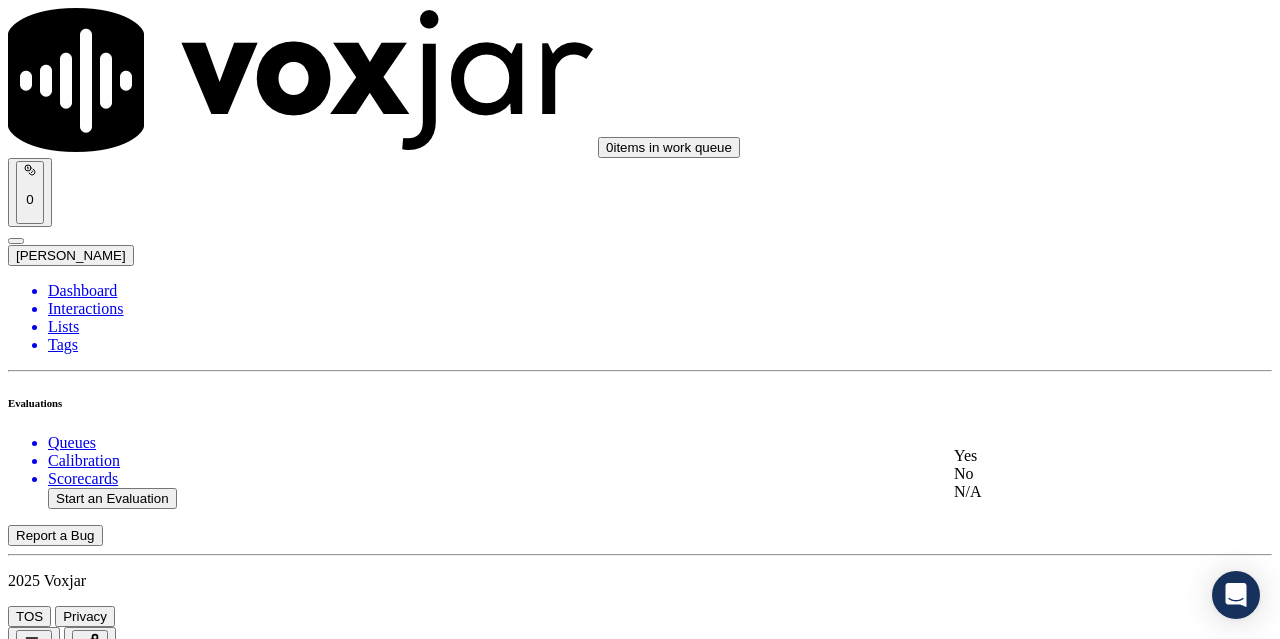 click on "Yes" at bounding box center (1067, 456) 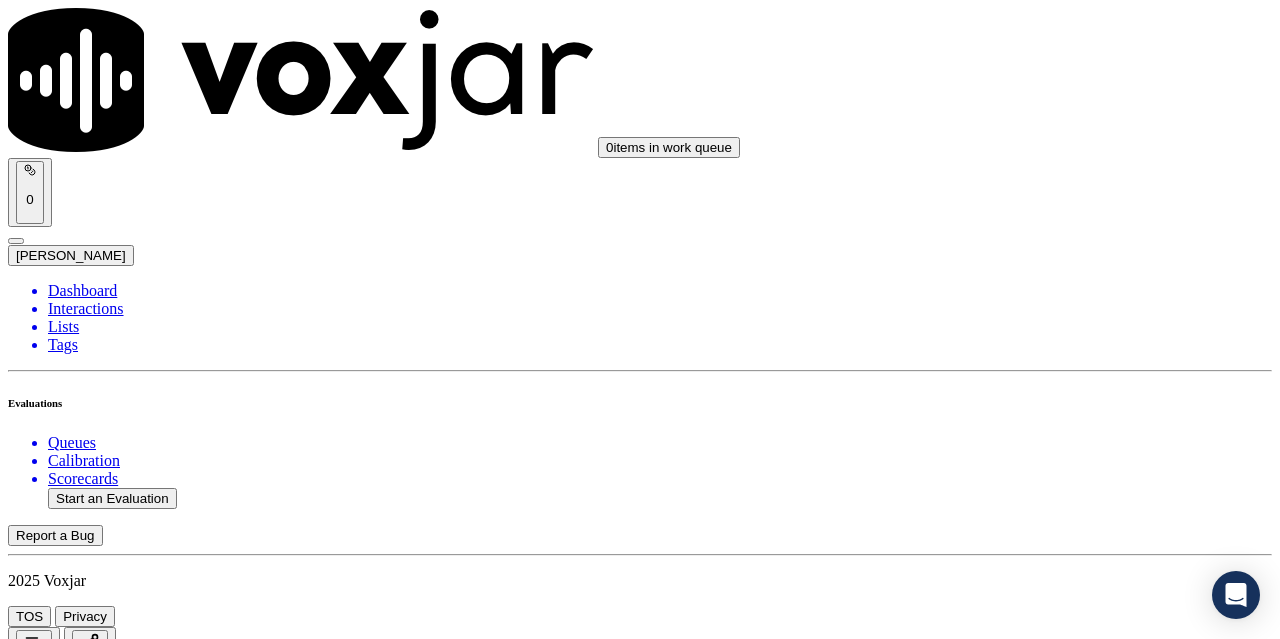 scroll, scrollTop: 5700, scrollLeft: 0, axis: vertical 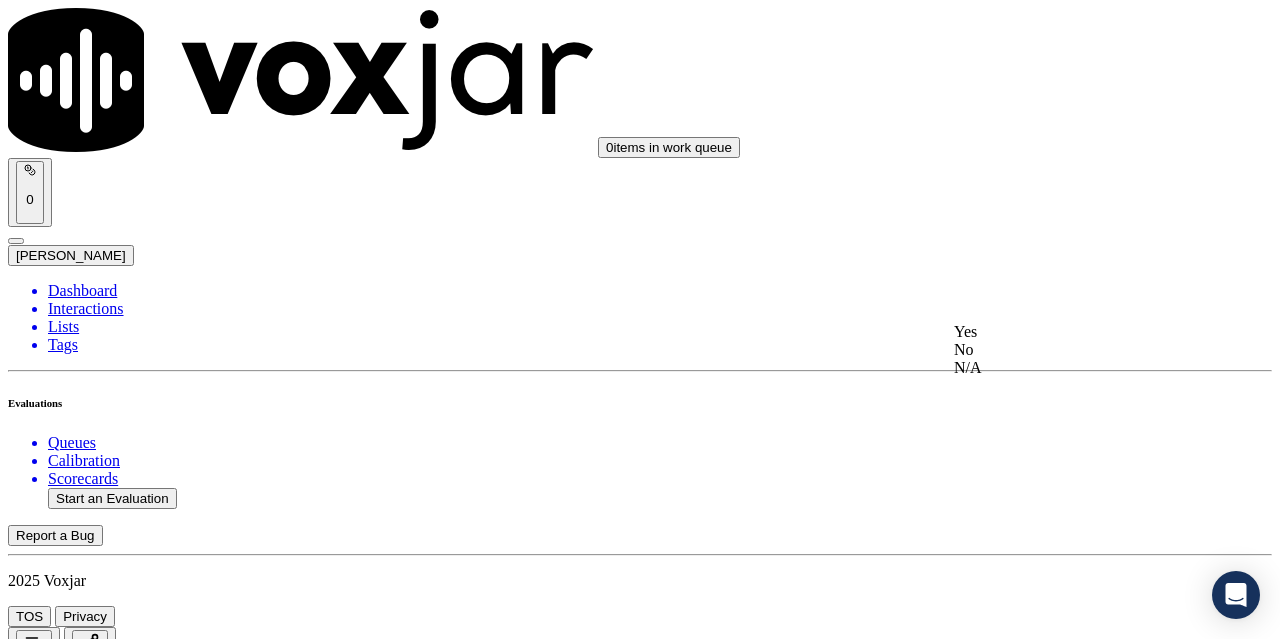 click on "Yes" at bounding box center [1067, 332] 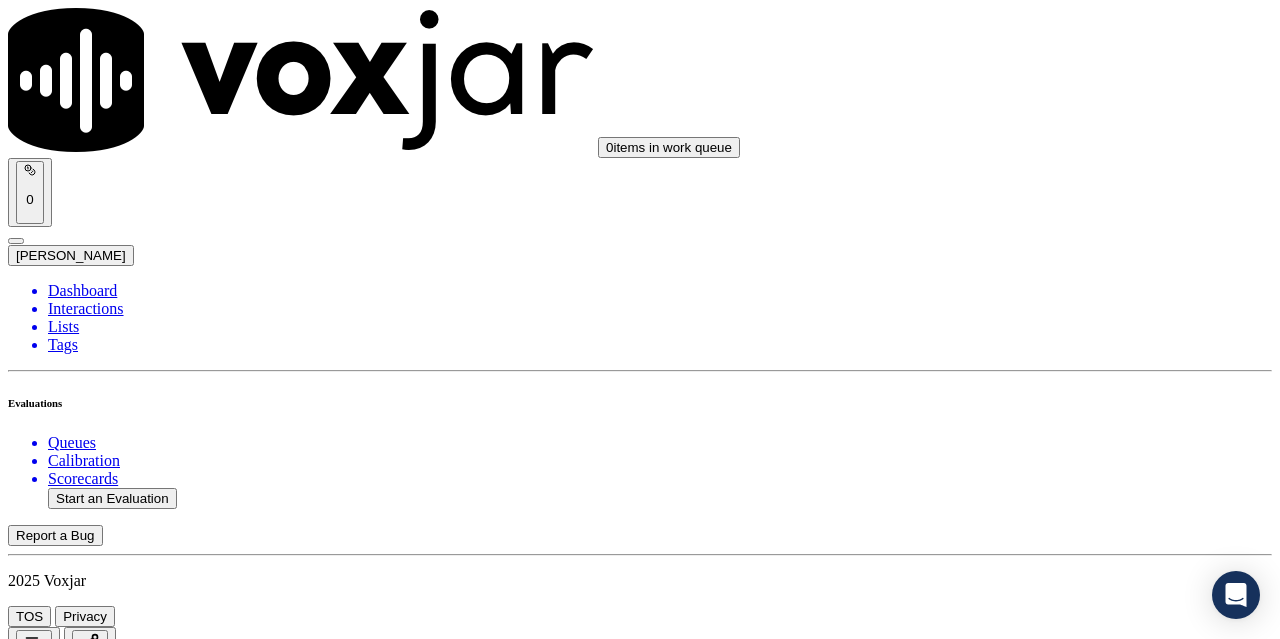 scroll, scrollTop: 5896, scrollLeft: 0, axis: vertical 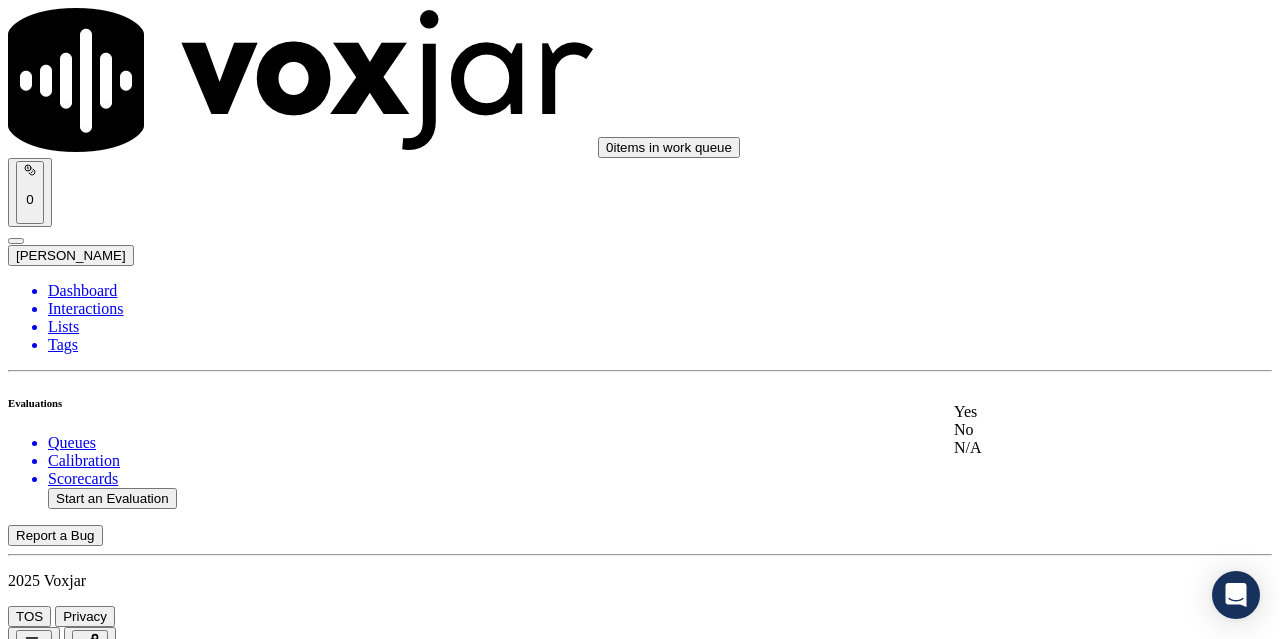 click on "Yes" at bounding box center (1067, 412) 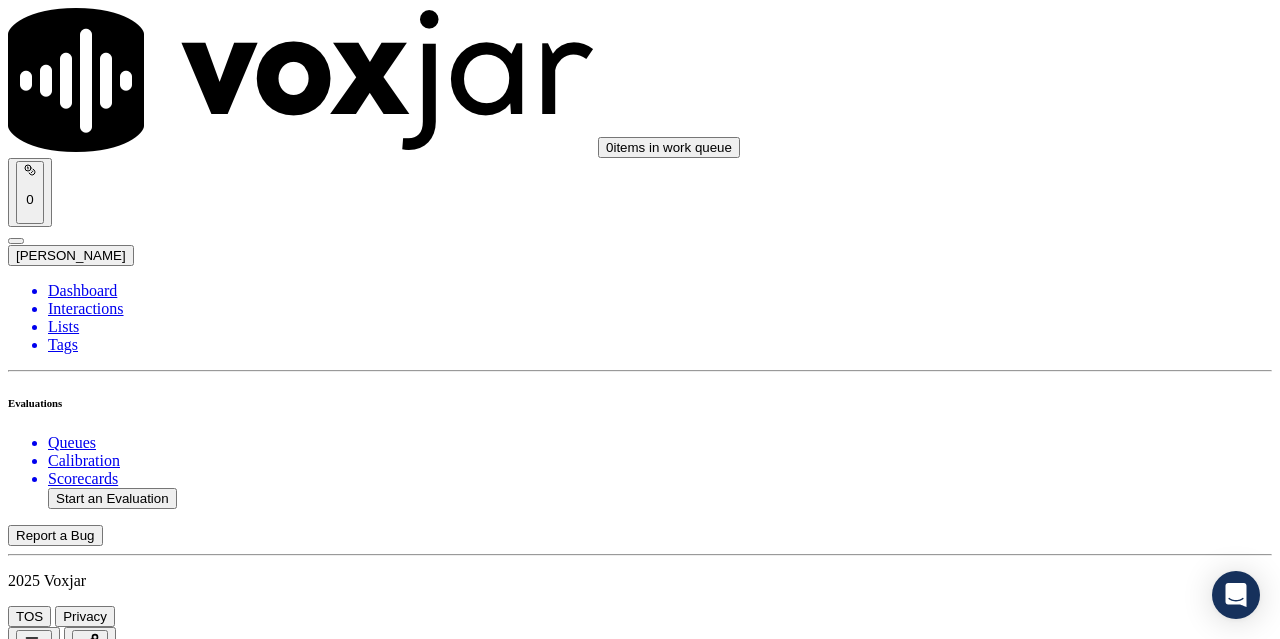 drag, startPoint x: 1007, startPoint y: 558, endPoint x: 906, endPoint y: 594, distance: 107.22407 